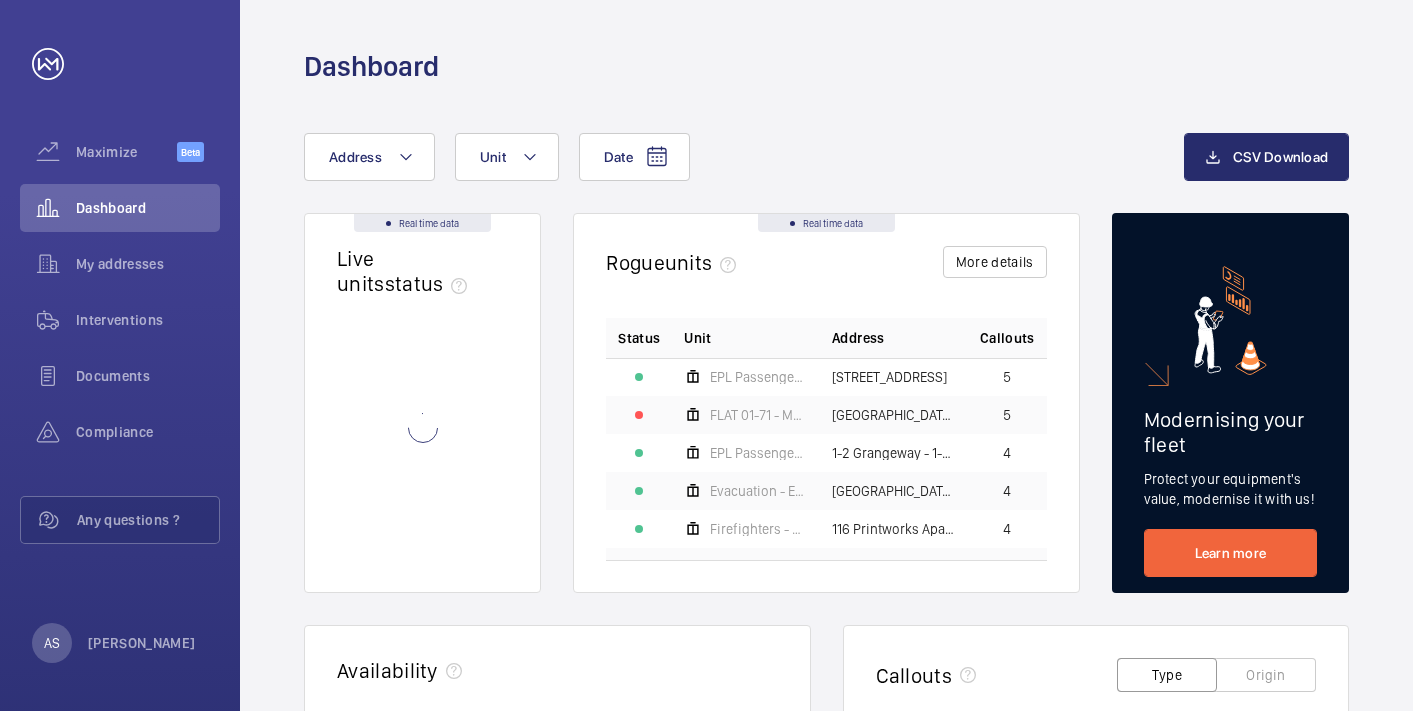 scroll, scrollTop: 0, scrollLeft: 0, axis: both 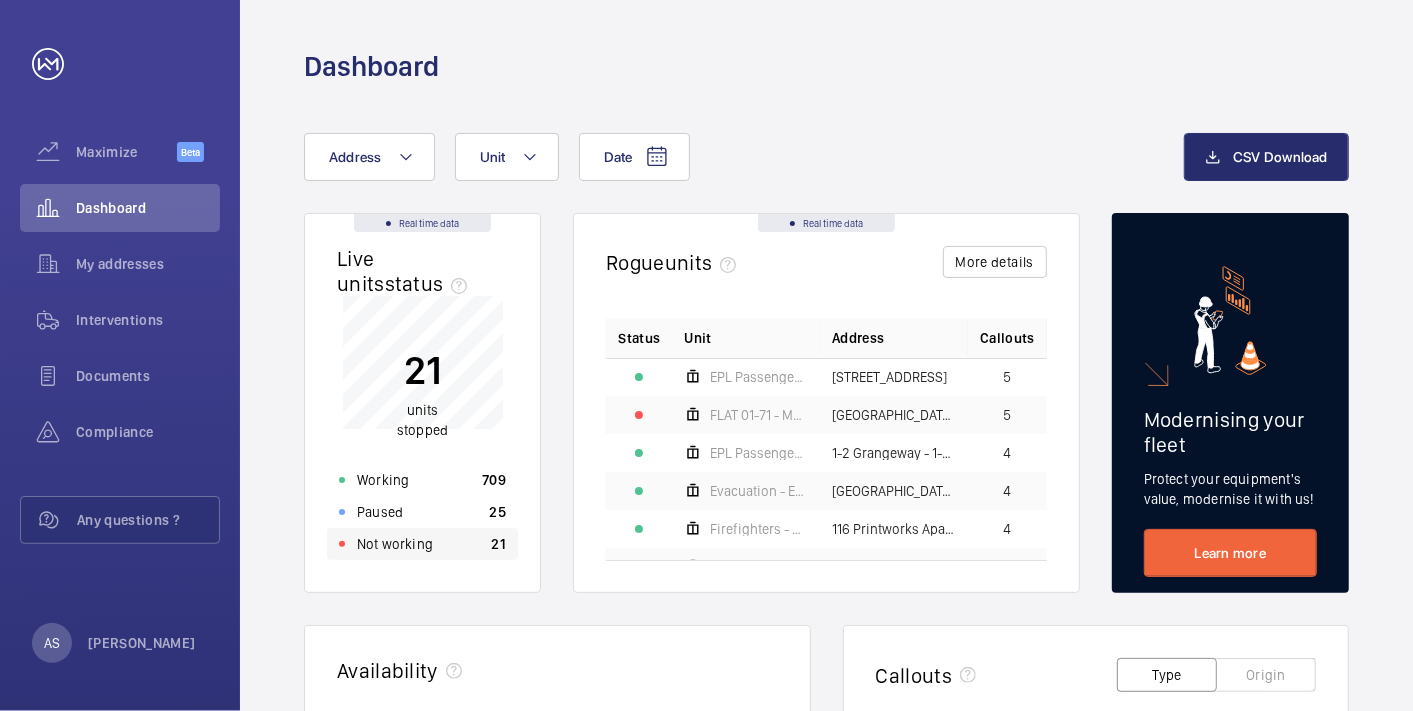 click on "Not working" 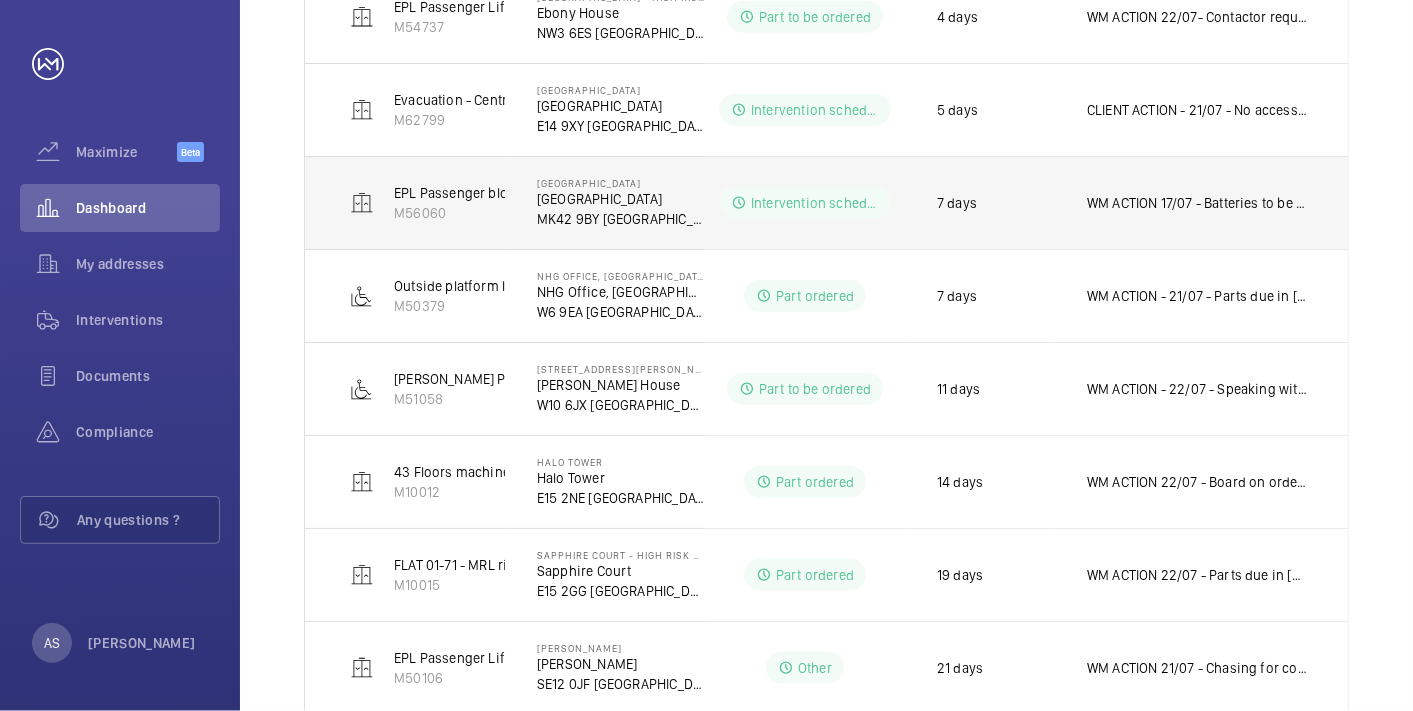 scroll, scrollTop: 1337, scrollLeft: 0, axis: vertical 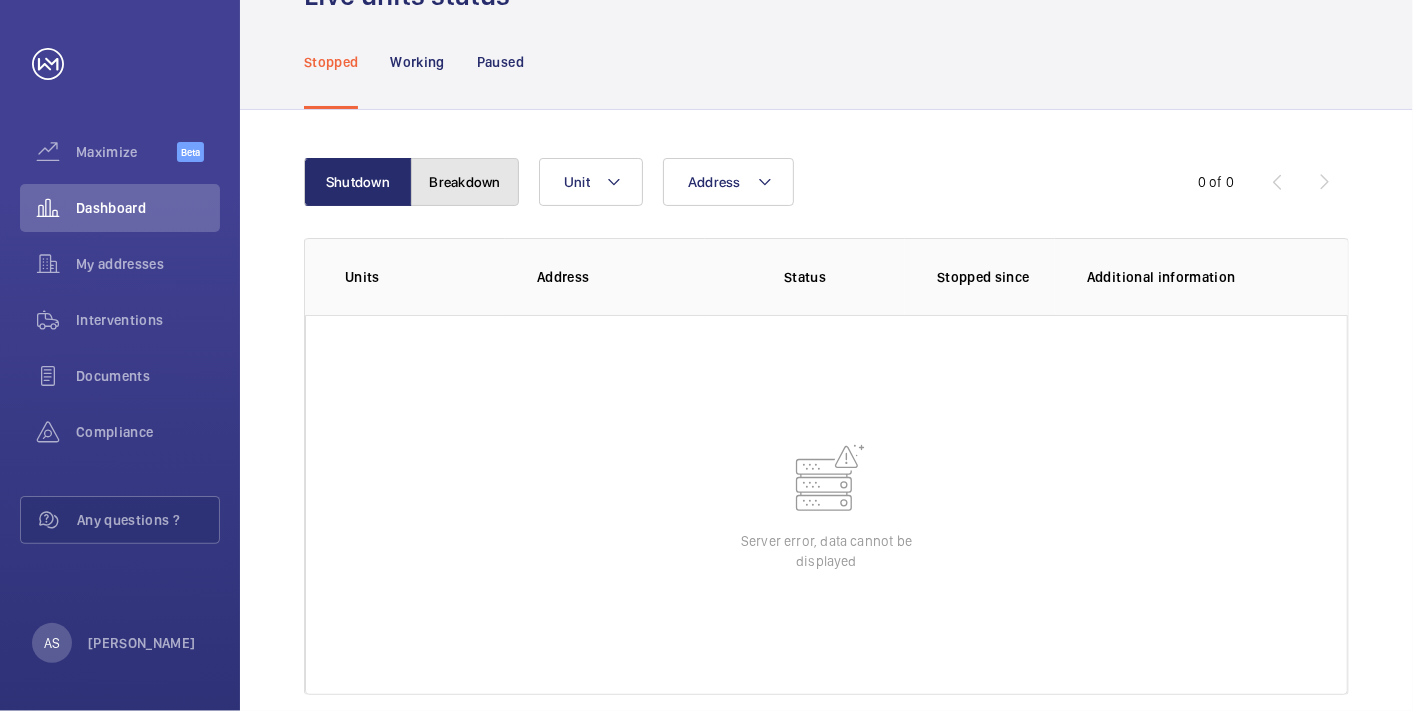 click on "Breakdown" 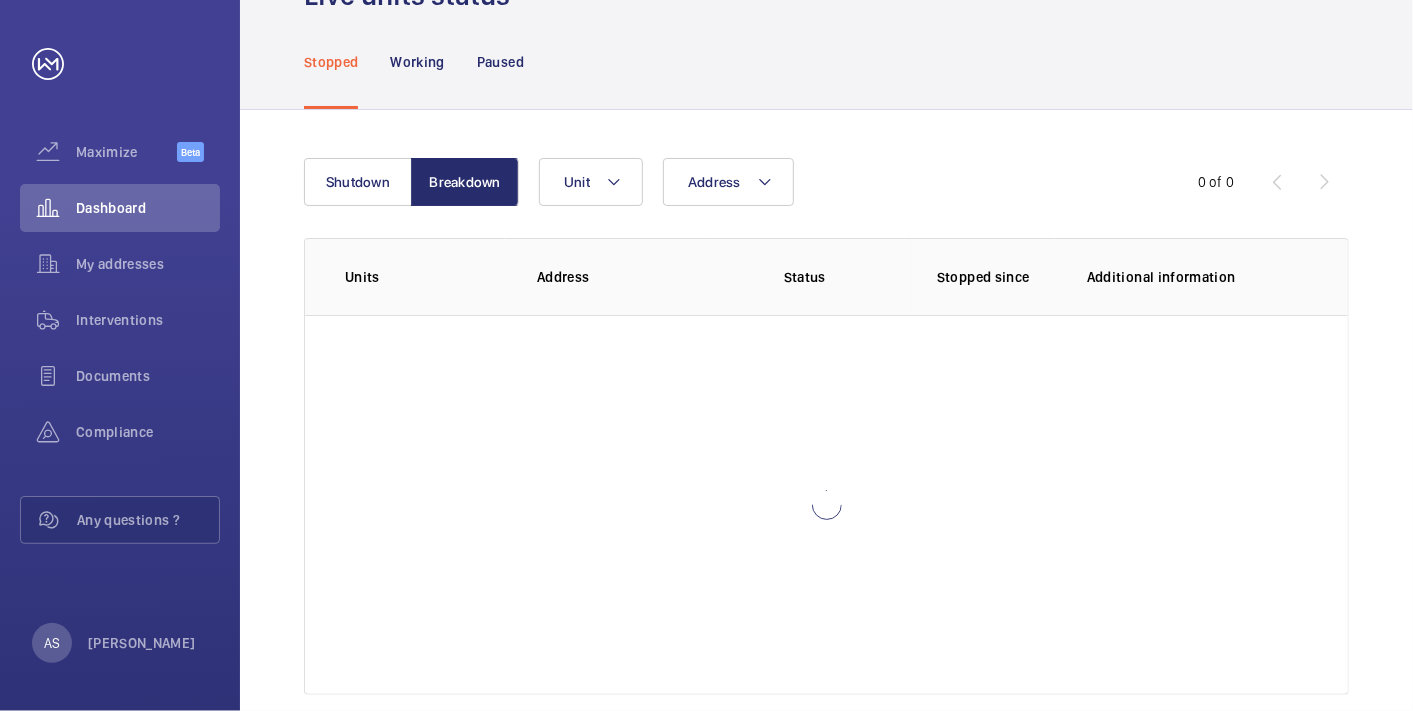 scroll, scrollTop: 40, scrollLeft: 0, axis: vertical 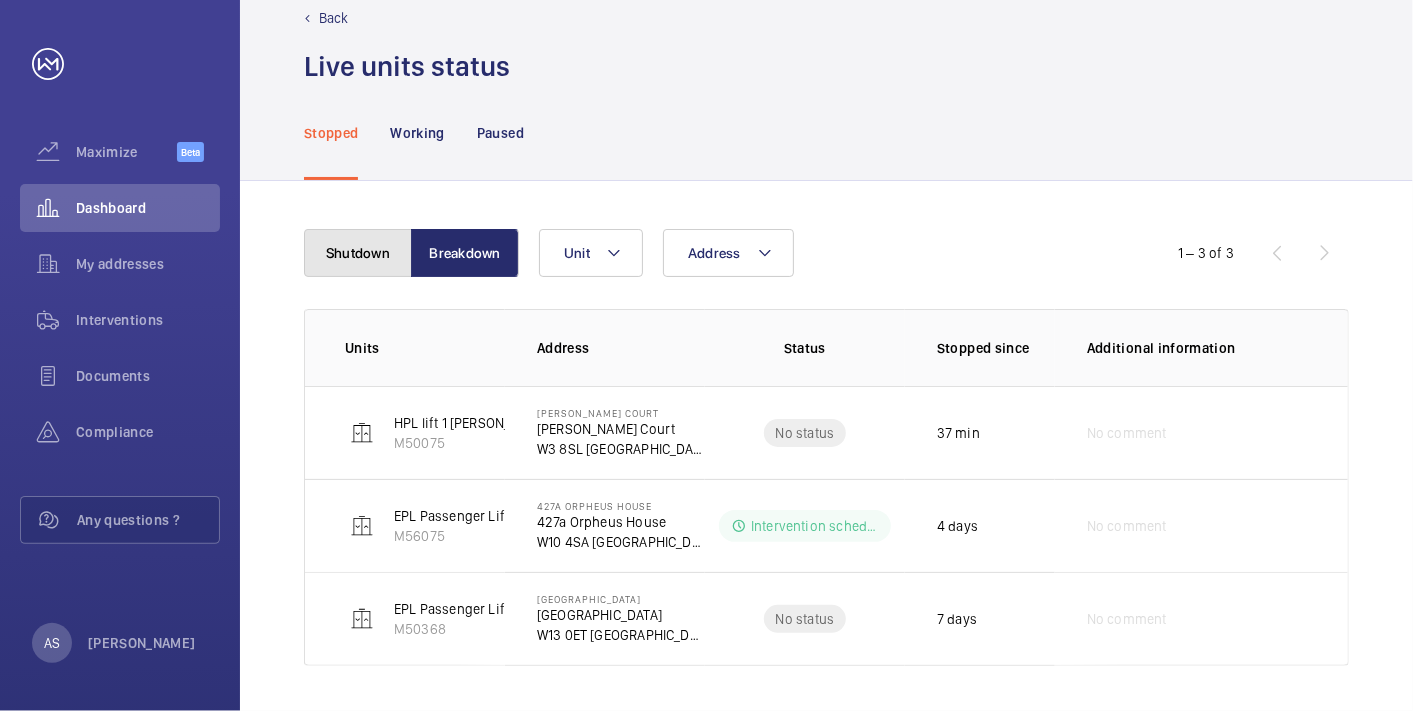 click on "Shutdown" 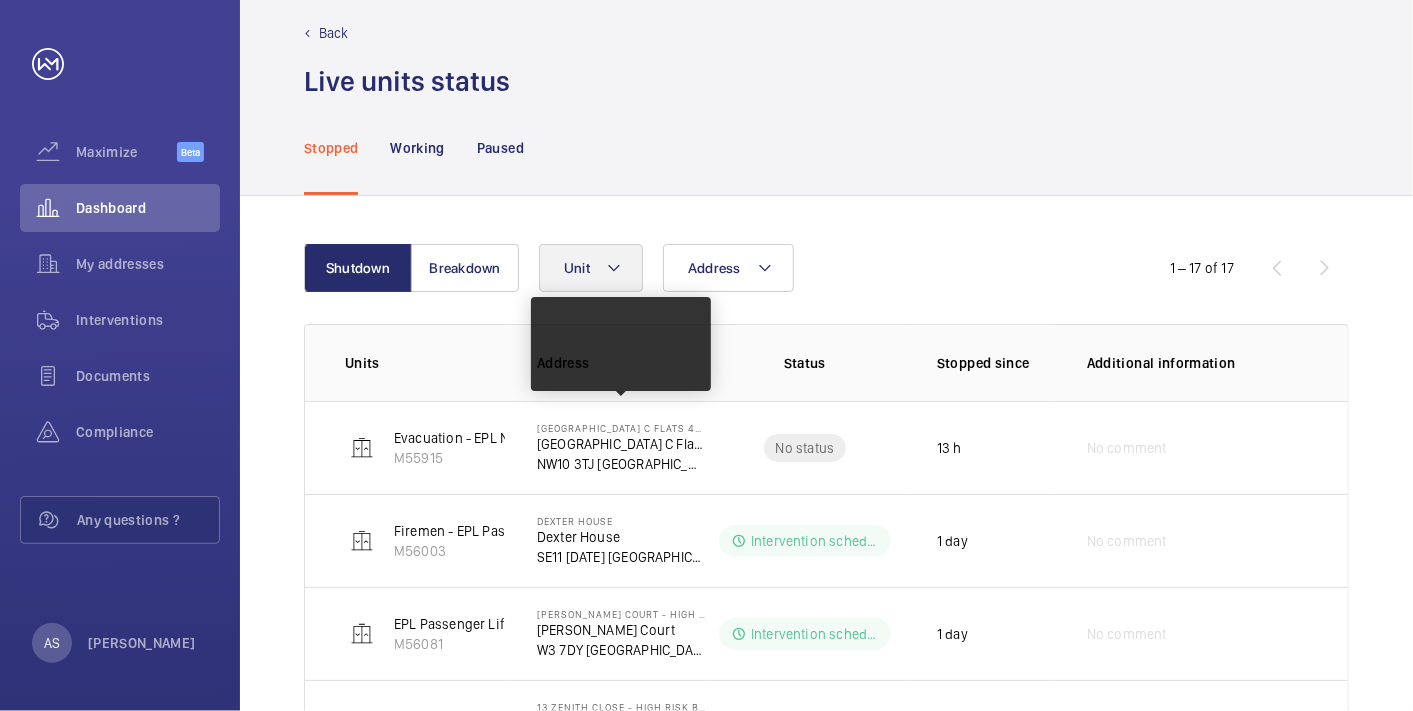 scroll, scrollTop: 0, scrollLeft: 0, axis: both 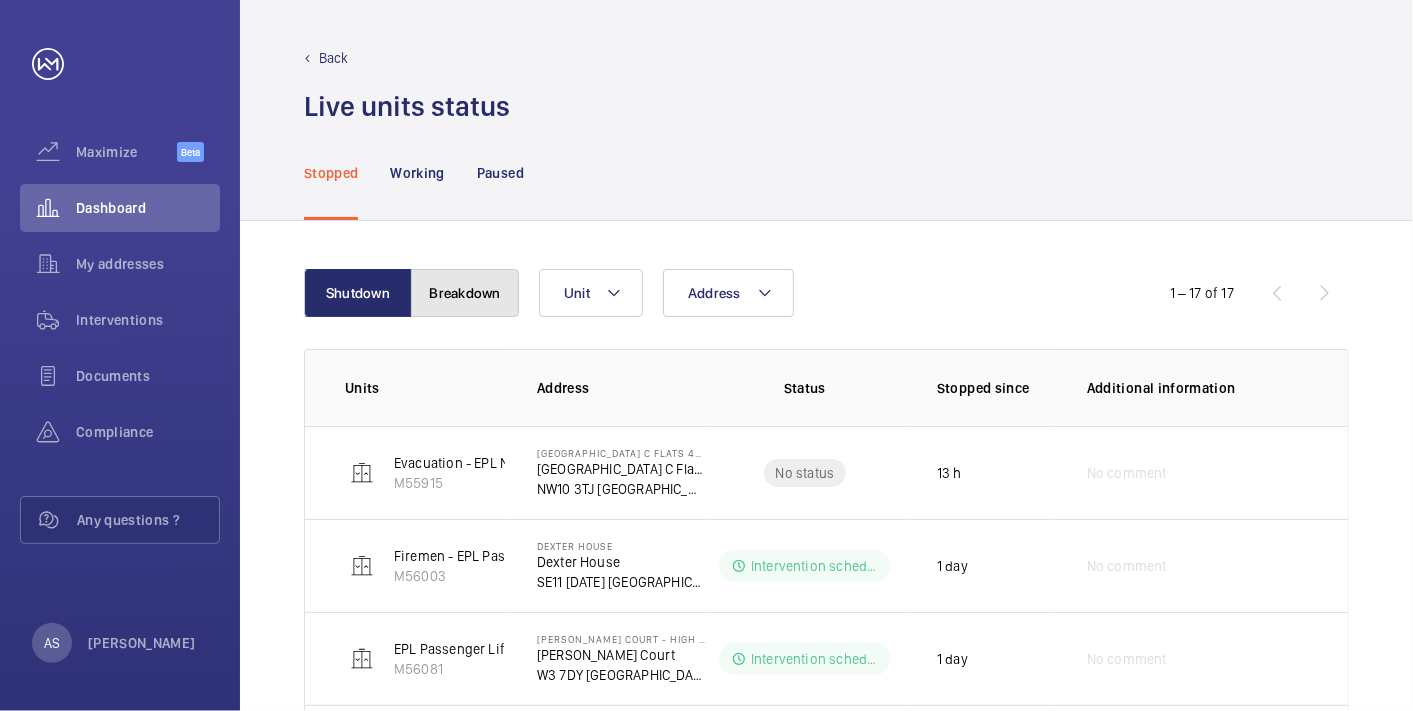 click on "Breakdown" 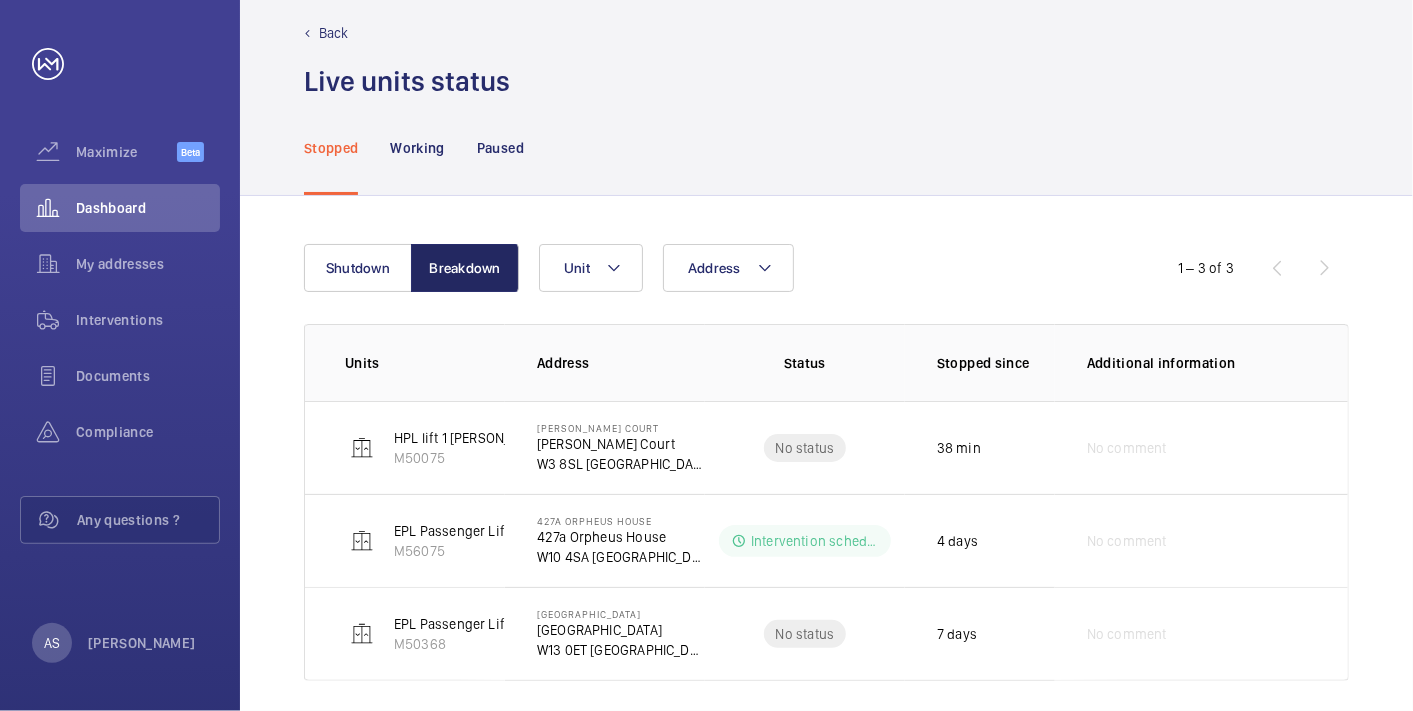 scroll, scrollTop: 40, scrollLeft: 0, axis: vertical 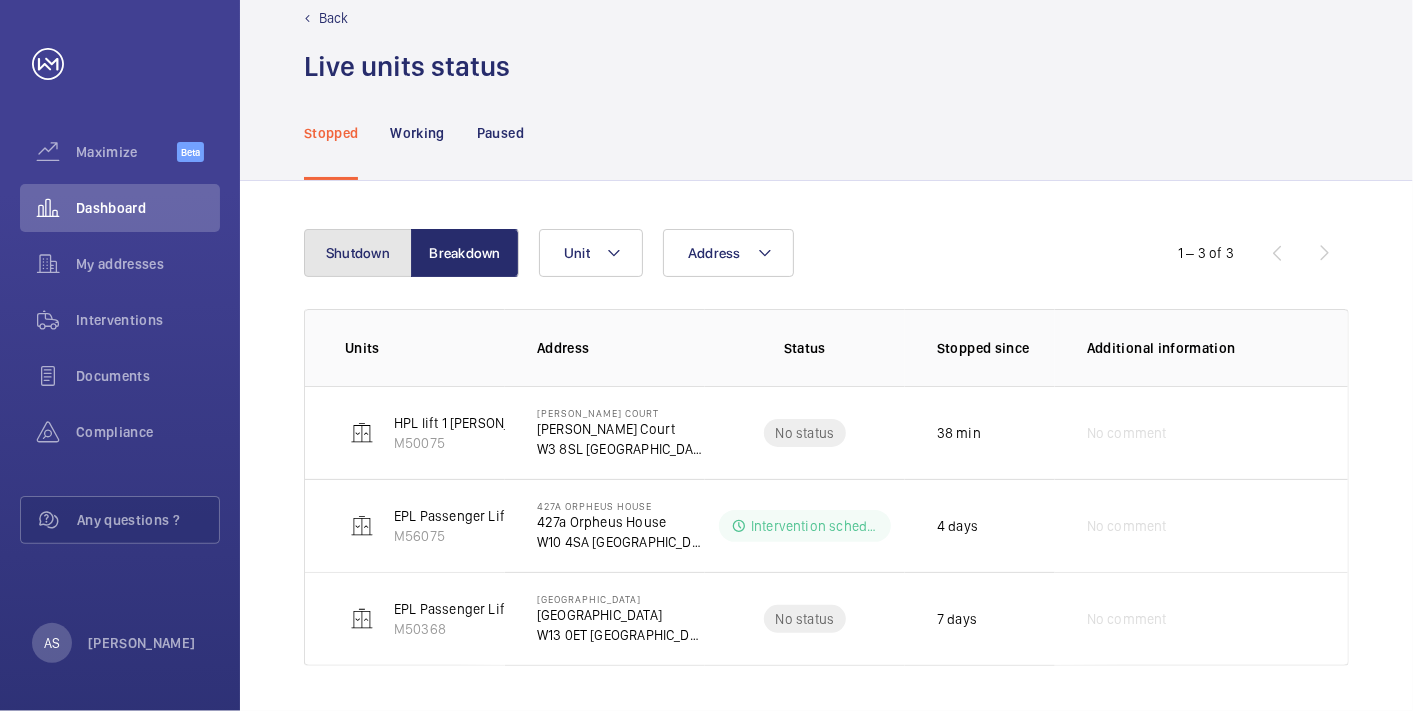 click on "Shutdown" 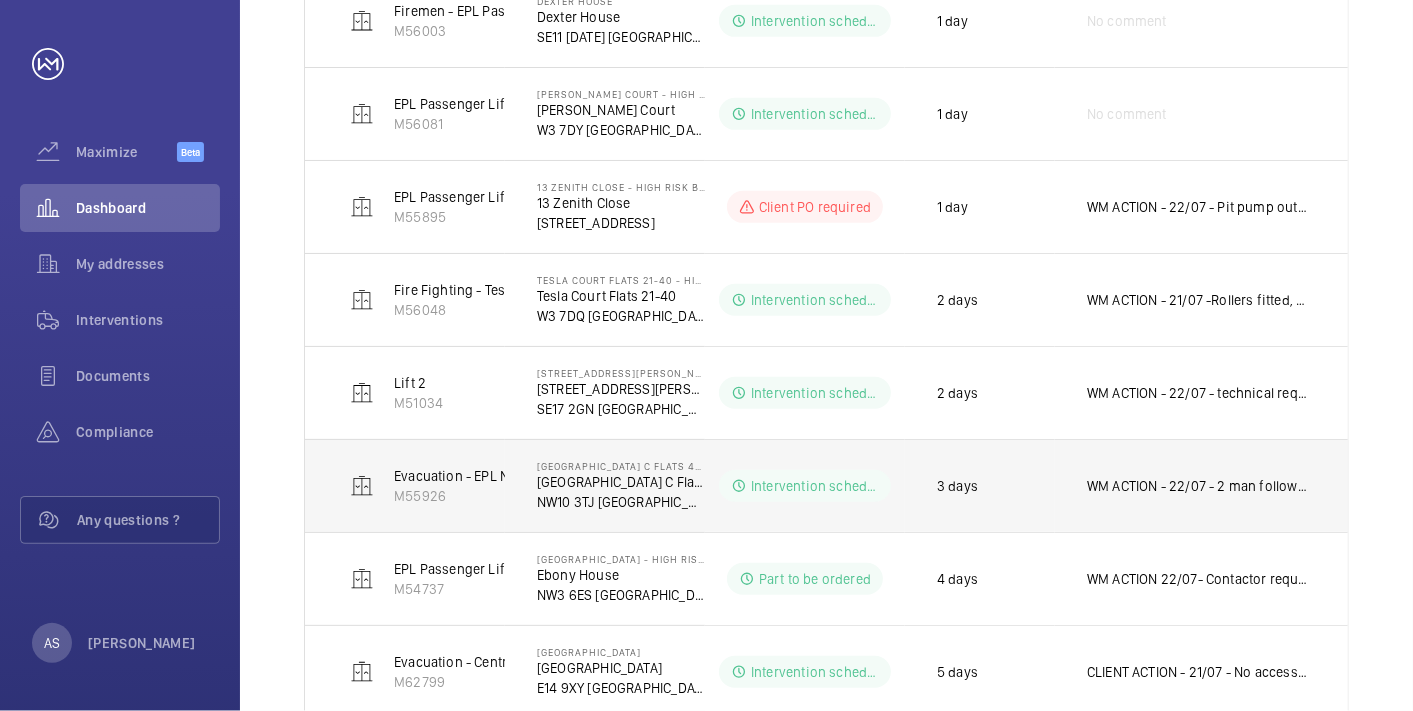 scroll, scrollTop: 596, scrollLeft: 0, axis: vertical 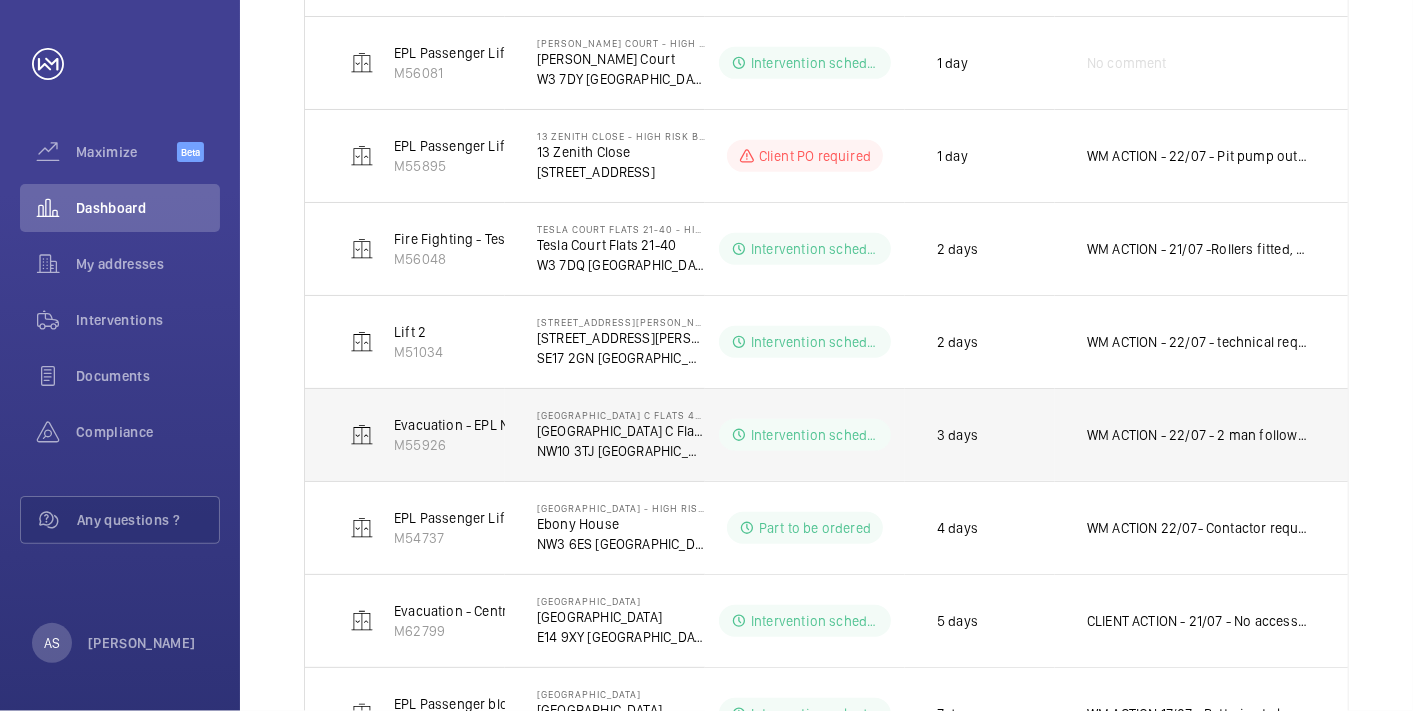 click on "WM ACTION - 22/07 - 2 man follow up this morning
21/07 - Follow up [DATE]" 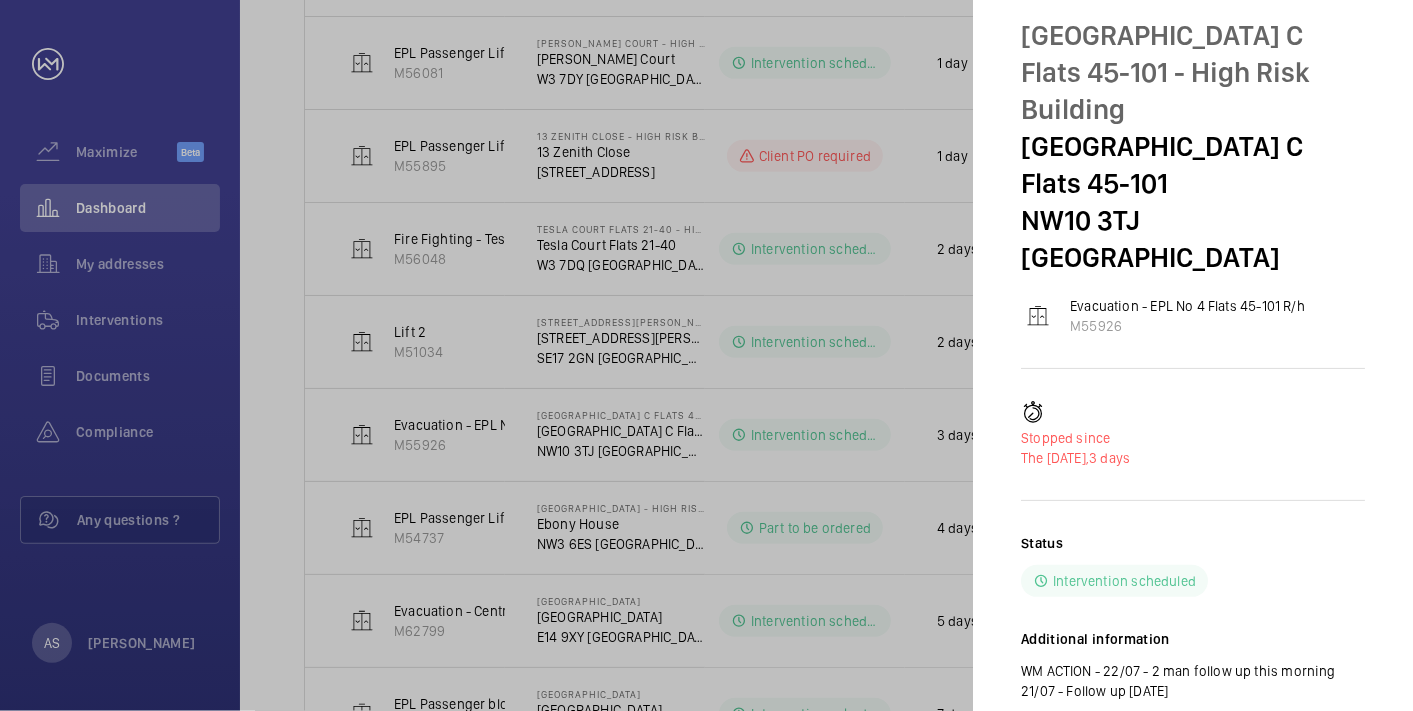 scroll, scrollTop: 93, scrollLeft: 0, axis: vertical 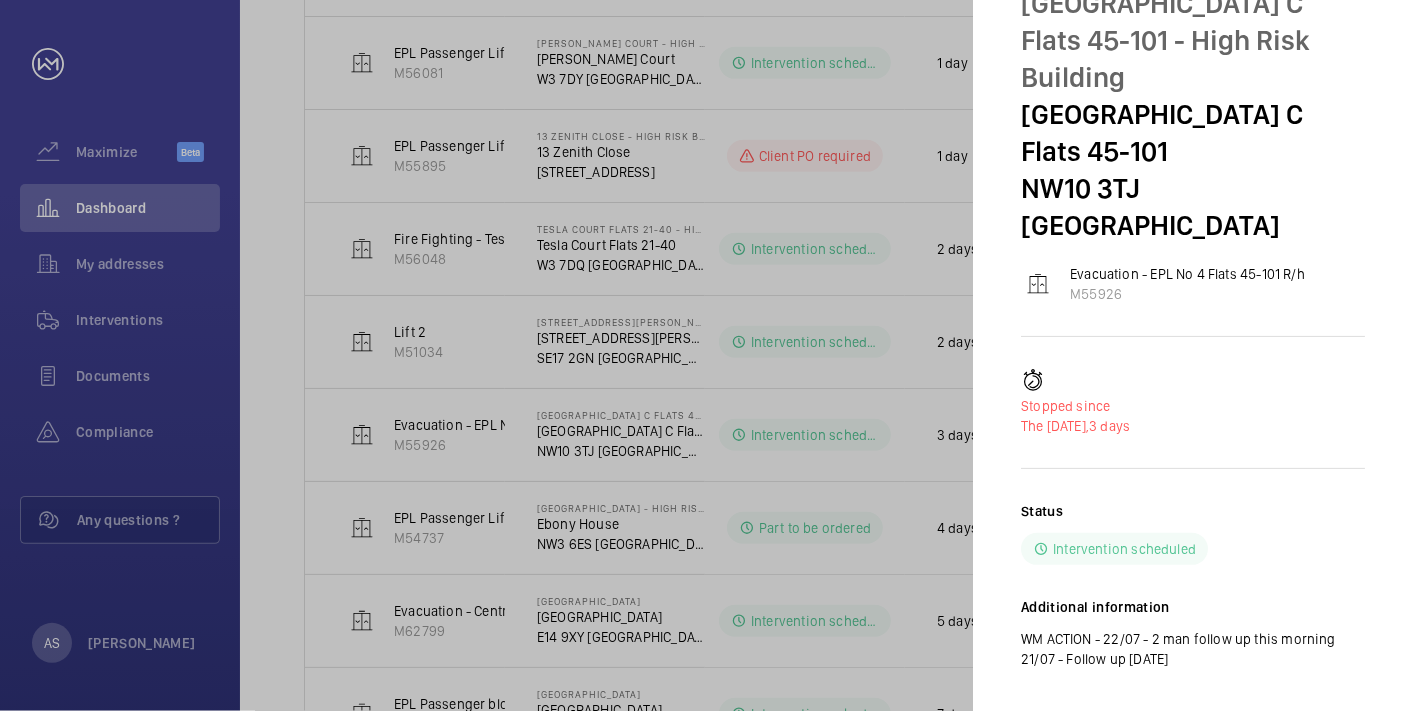 click 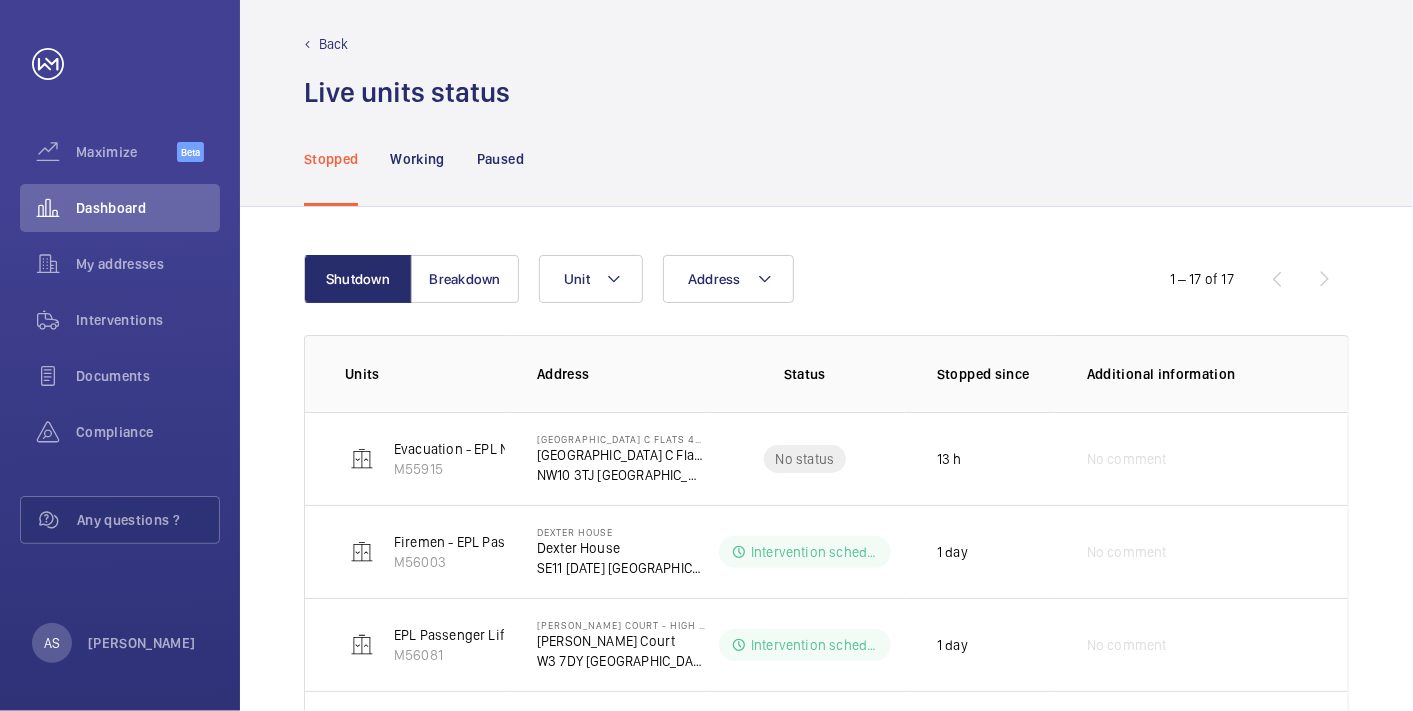 scroll, scrollTop: 0, scrollLeft: 0, axis: both 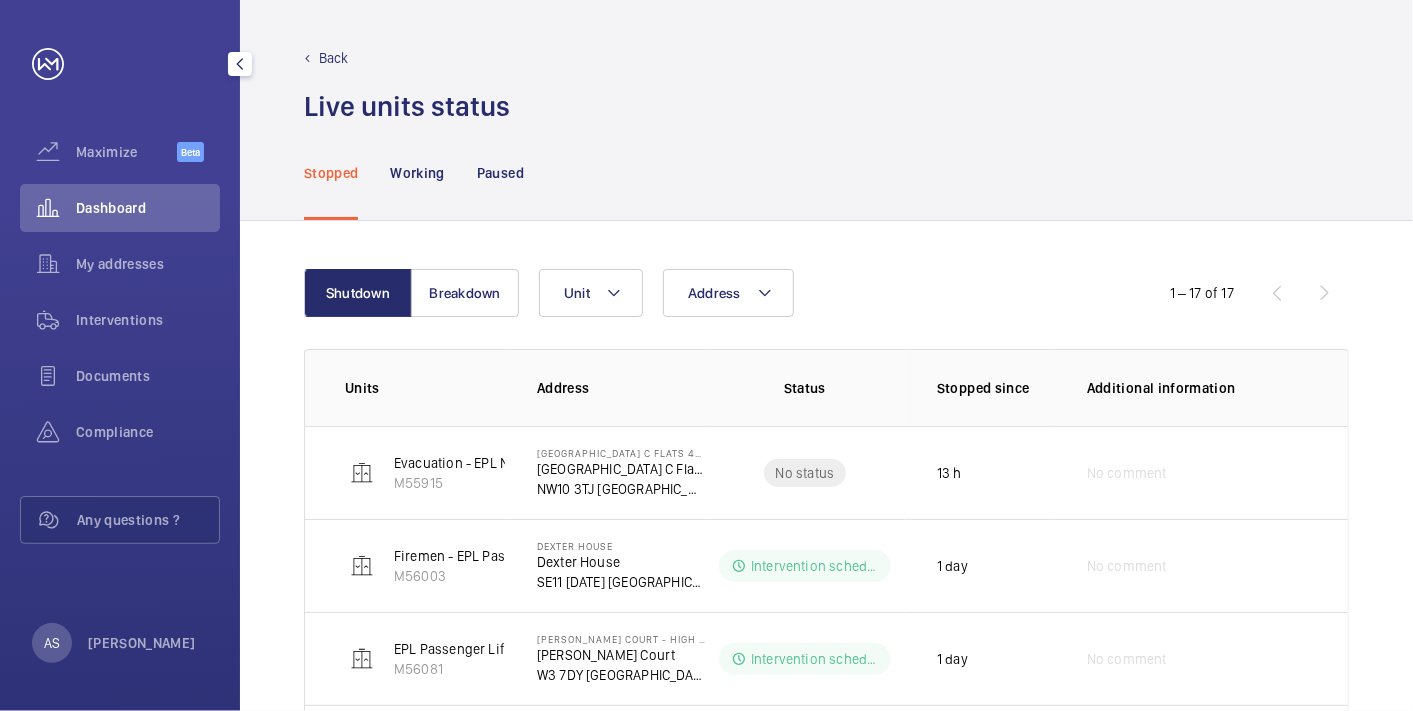 drag, startPoint x: 154, startPoint y: 205, endPoint x: 185, endPoint y: 210, distance: 31.400637 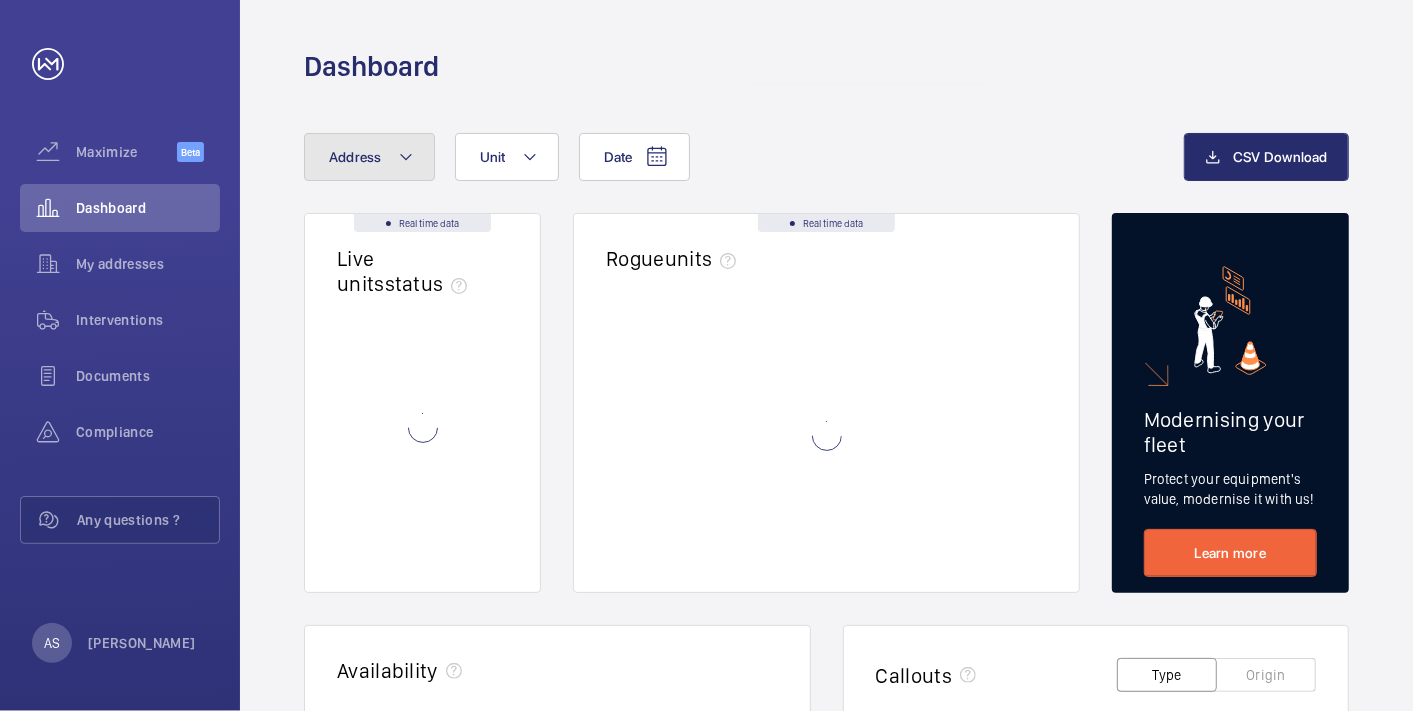 click on "Address" 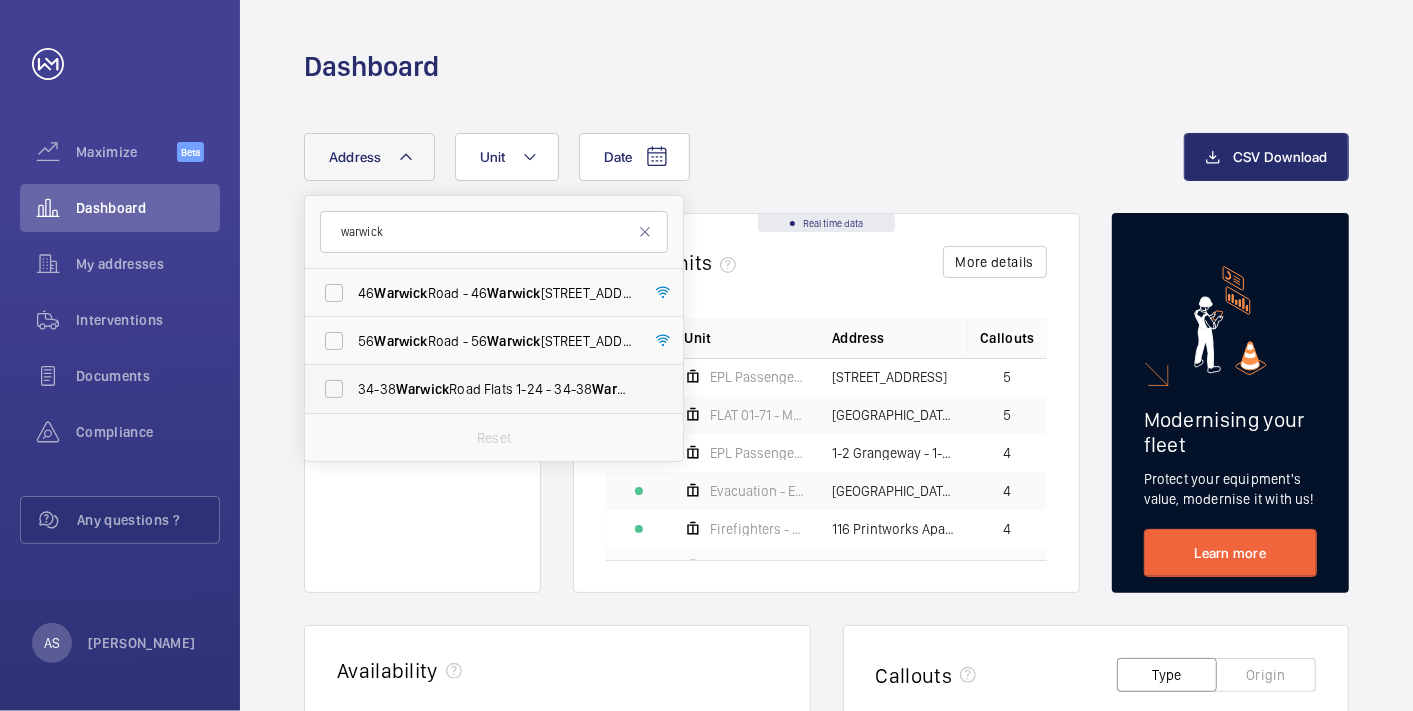 type on "warwick" 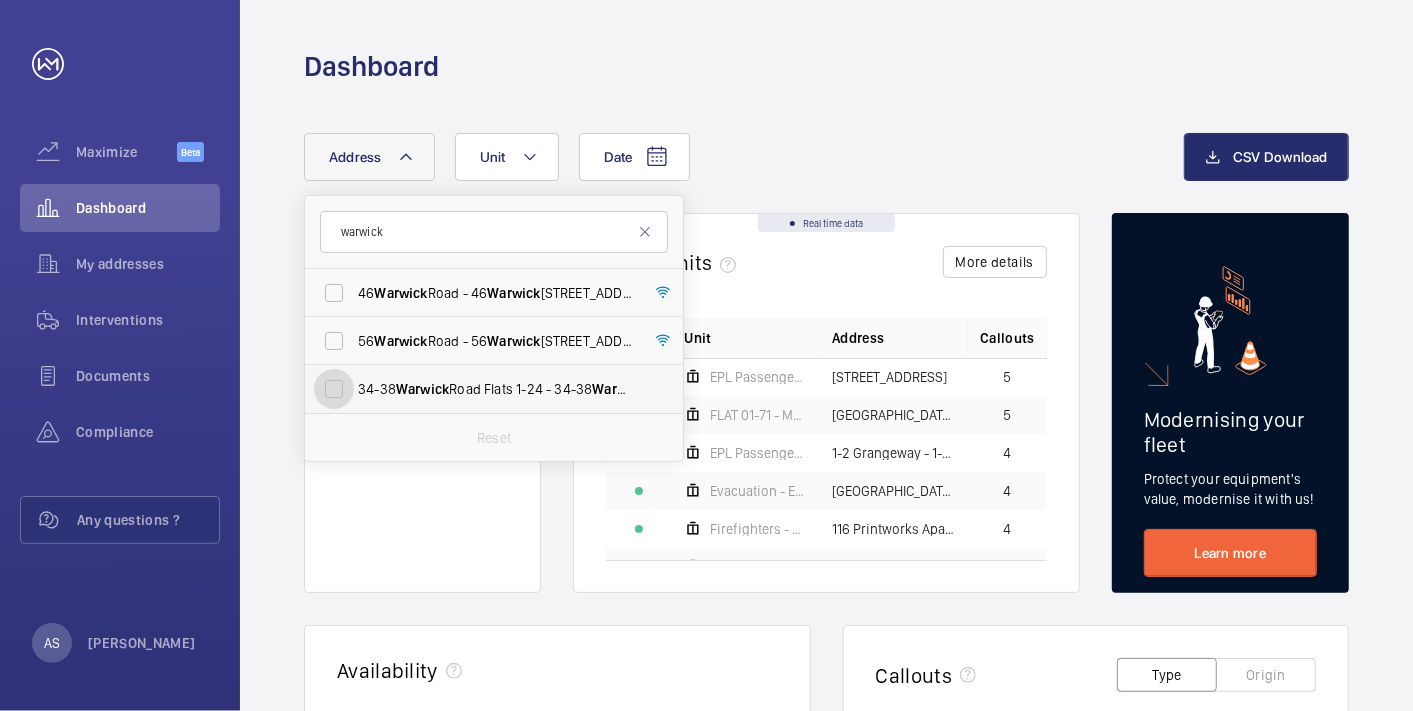click on "[STREET_ADDRESS]" at bounding box center [334, 389] 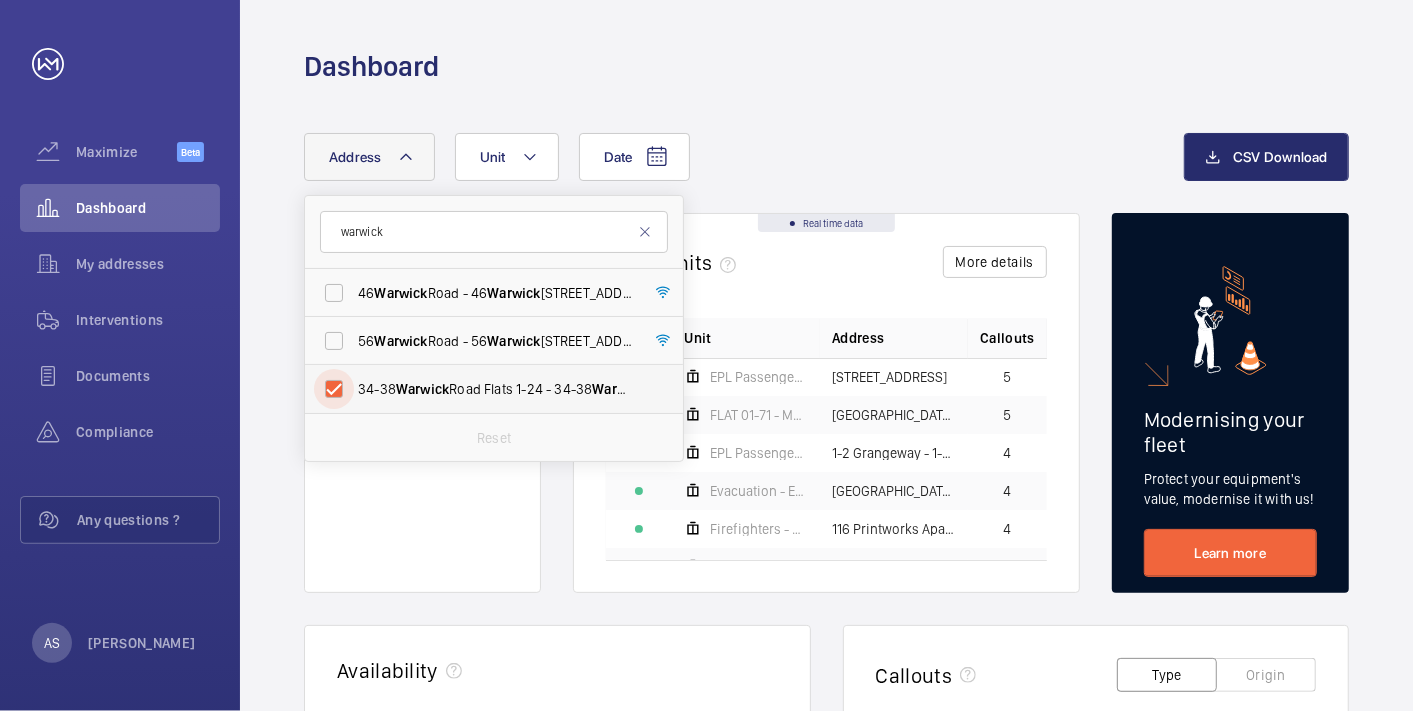 checkbox on "true" 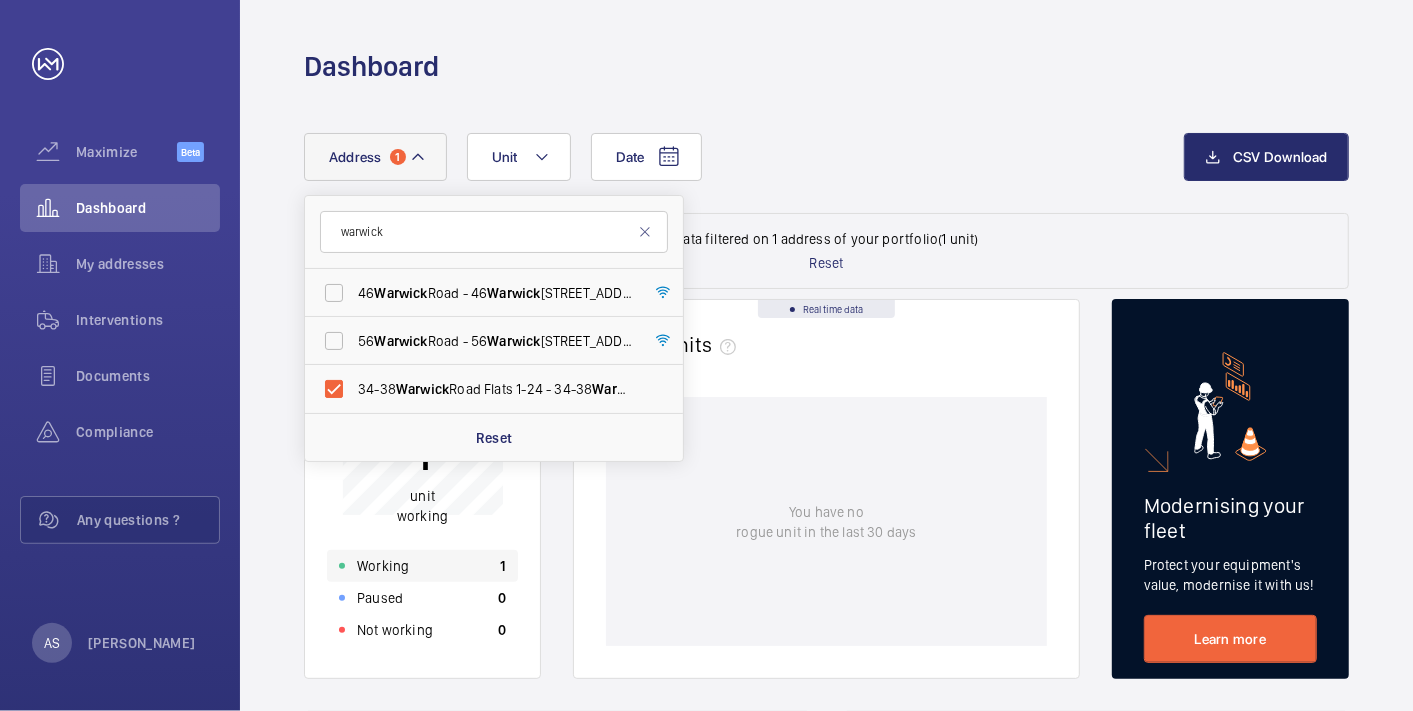 click on "Working 1" 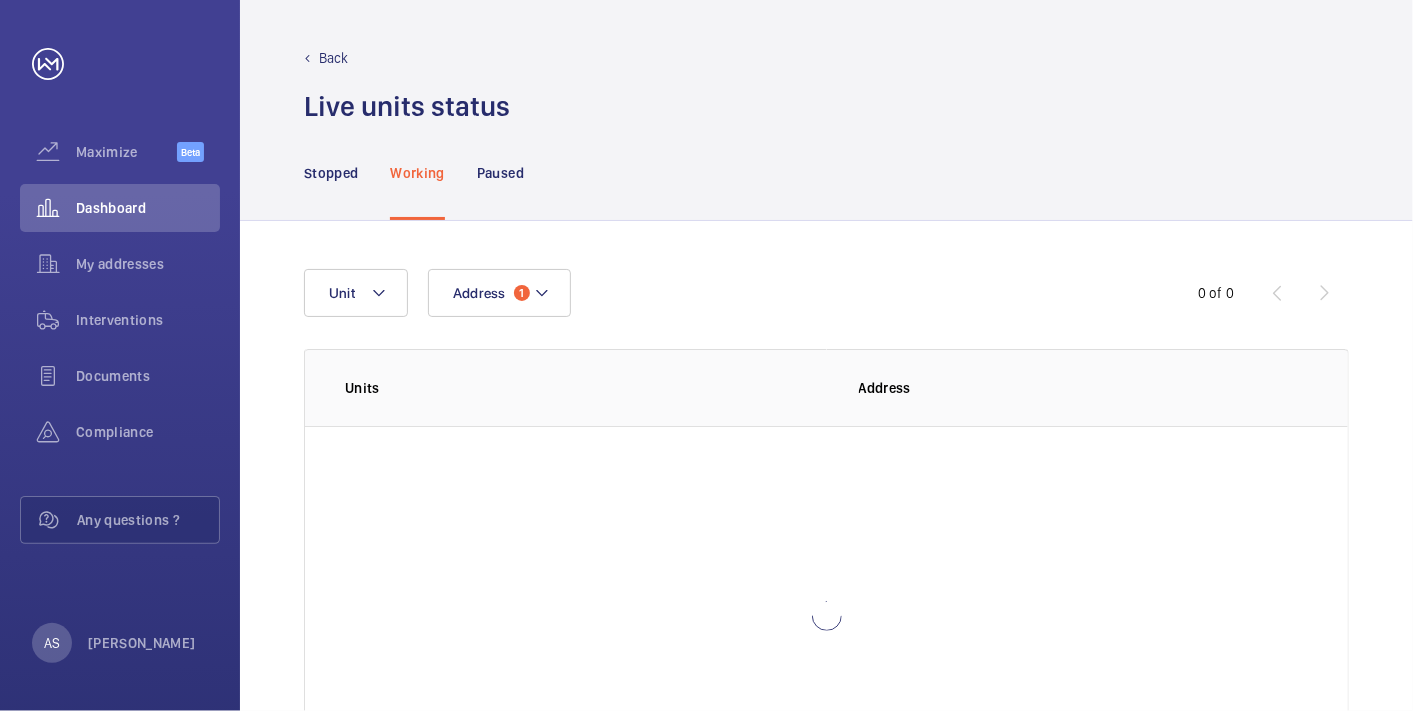 scroll, scrollTop: 142, scrollLeft: 0, axis: vertical 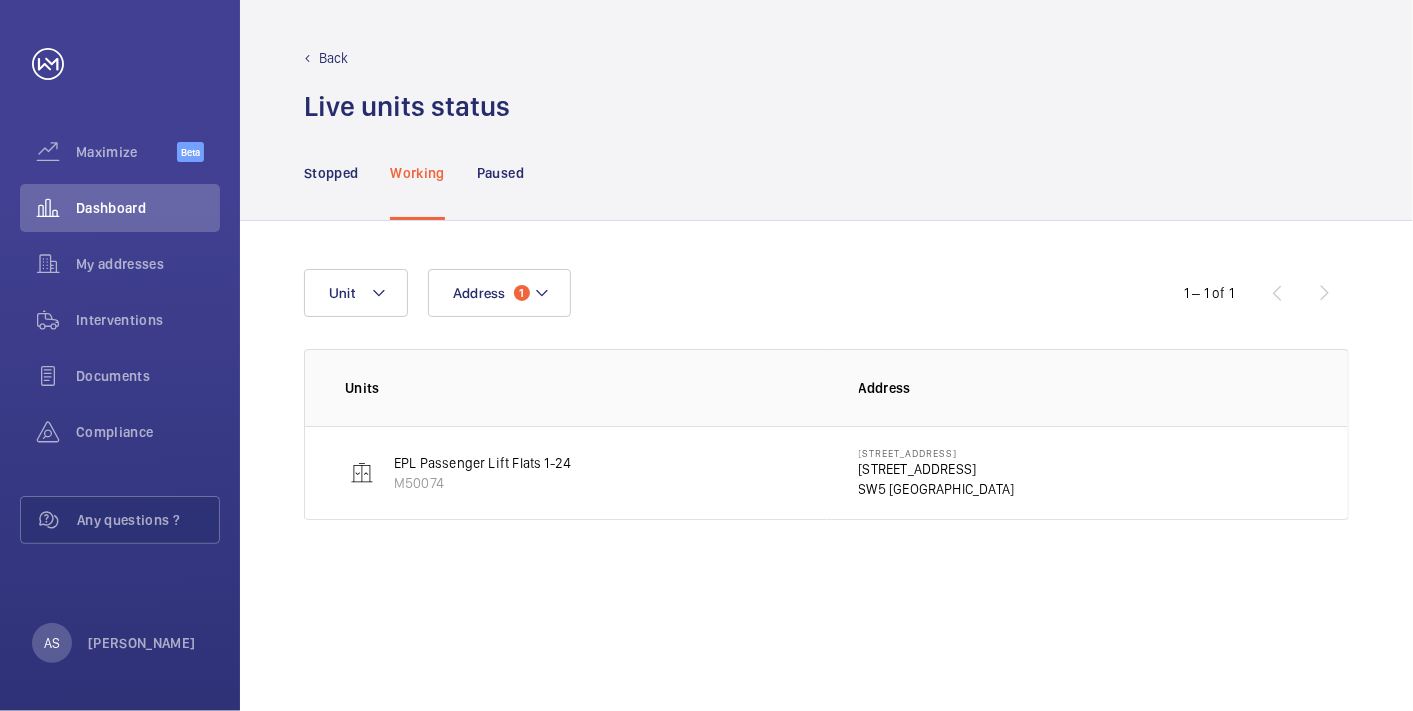 click on "[STREET_ADDRESS]" 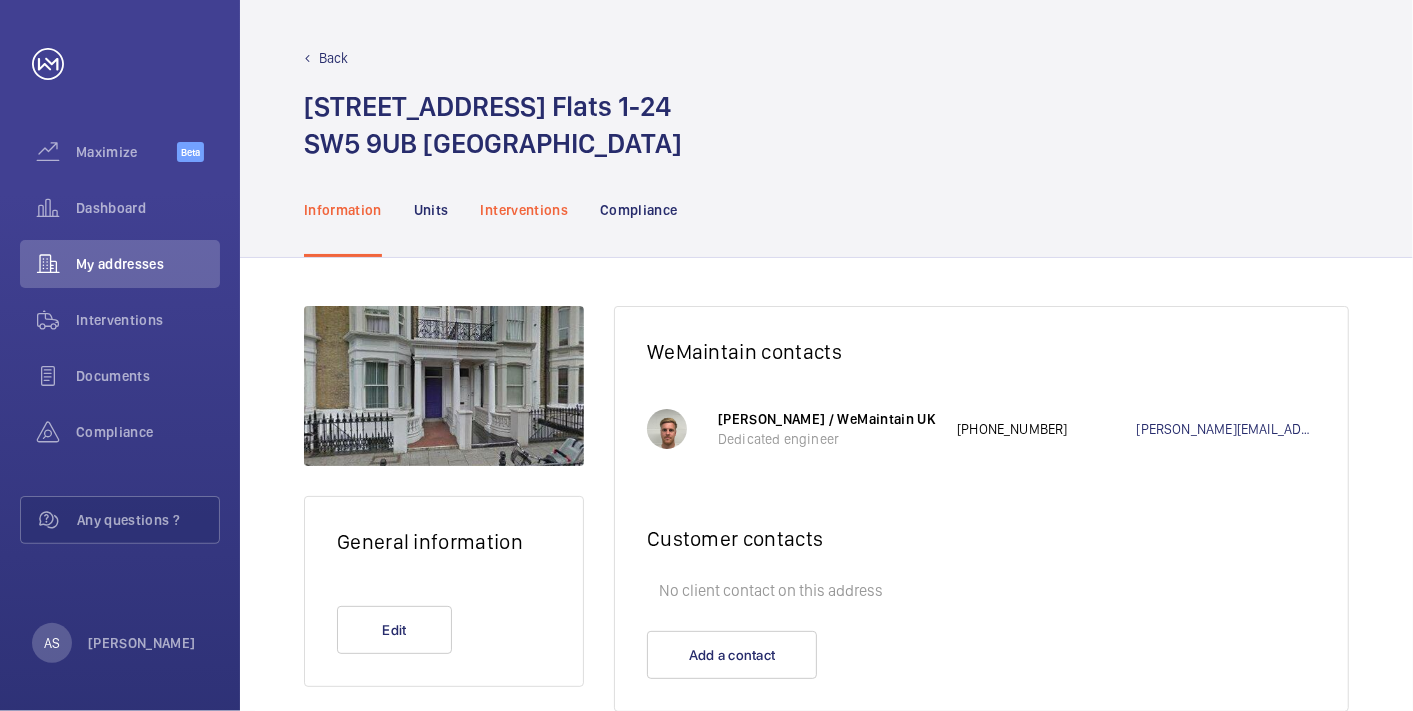 click on "Interventions" 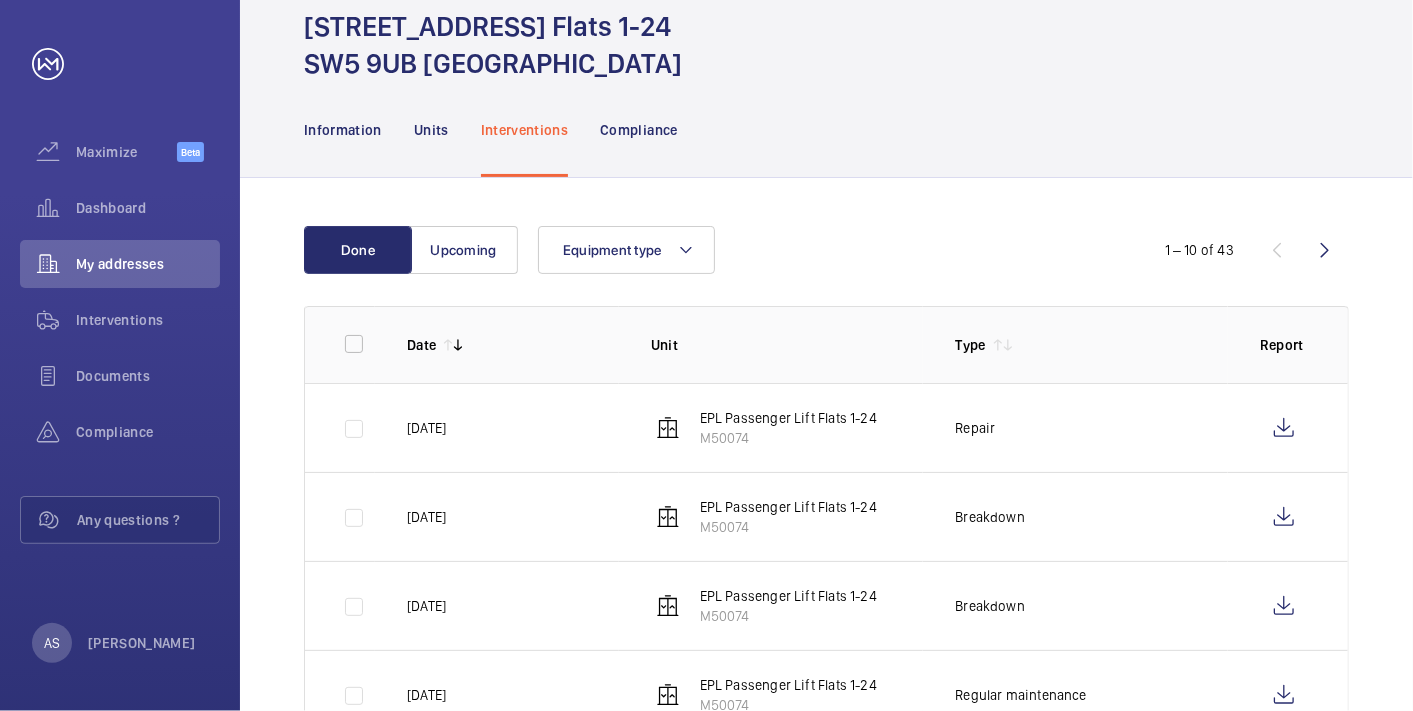 scroll, scrollTop: 222, scrollLeft: 0, axis: vertical 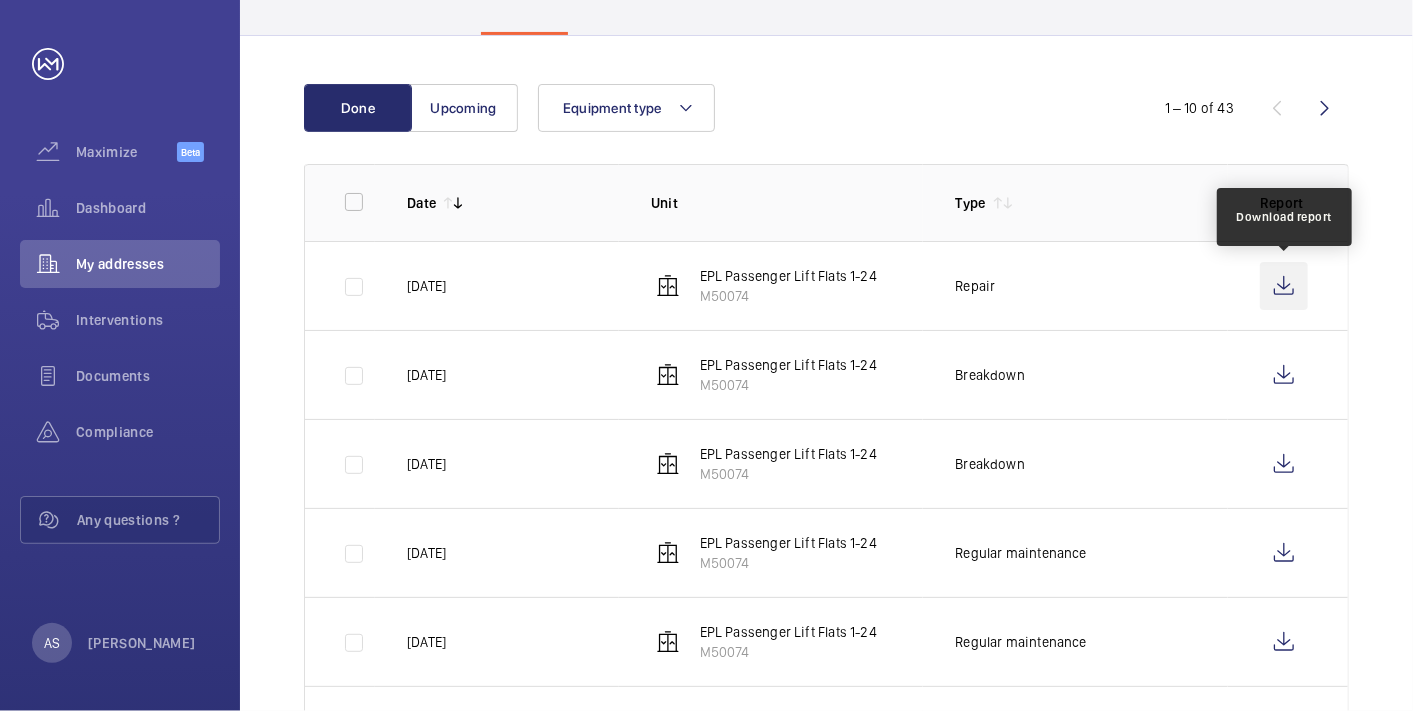 click 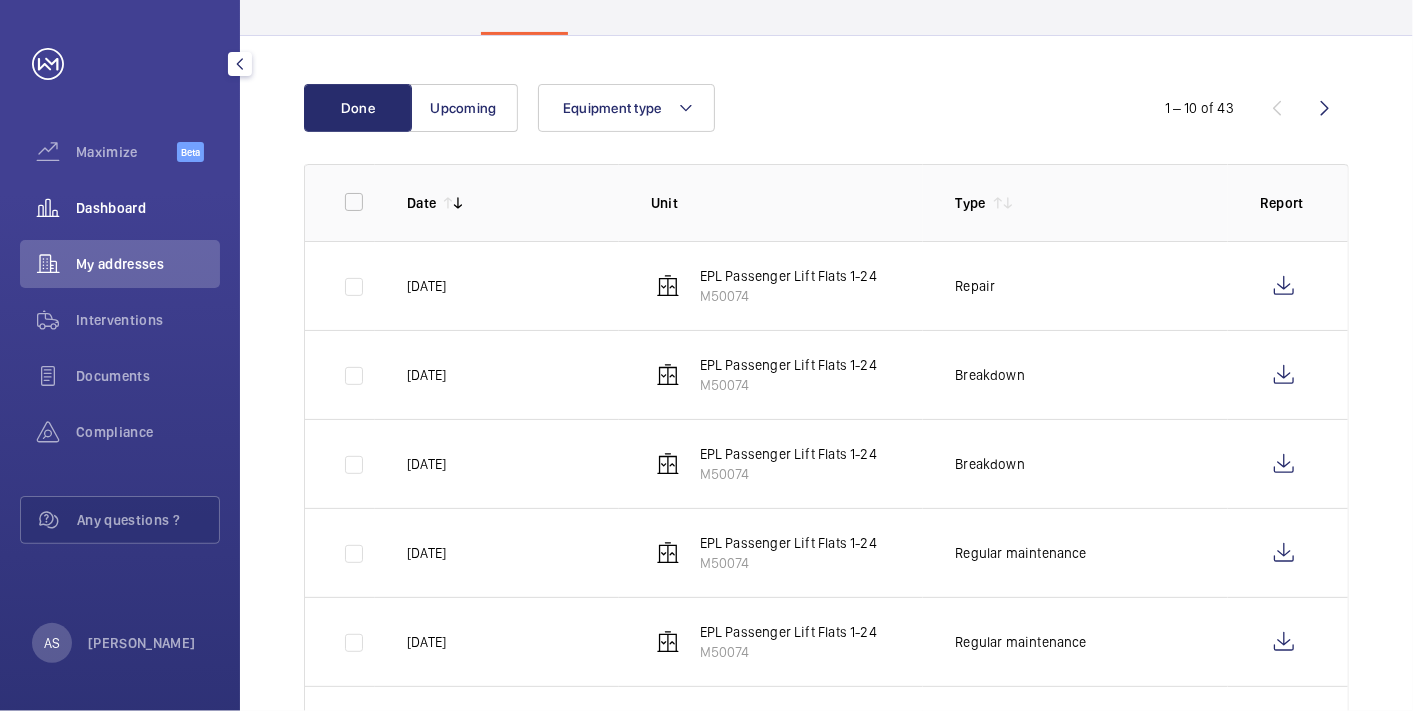 click on "Dashboard" 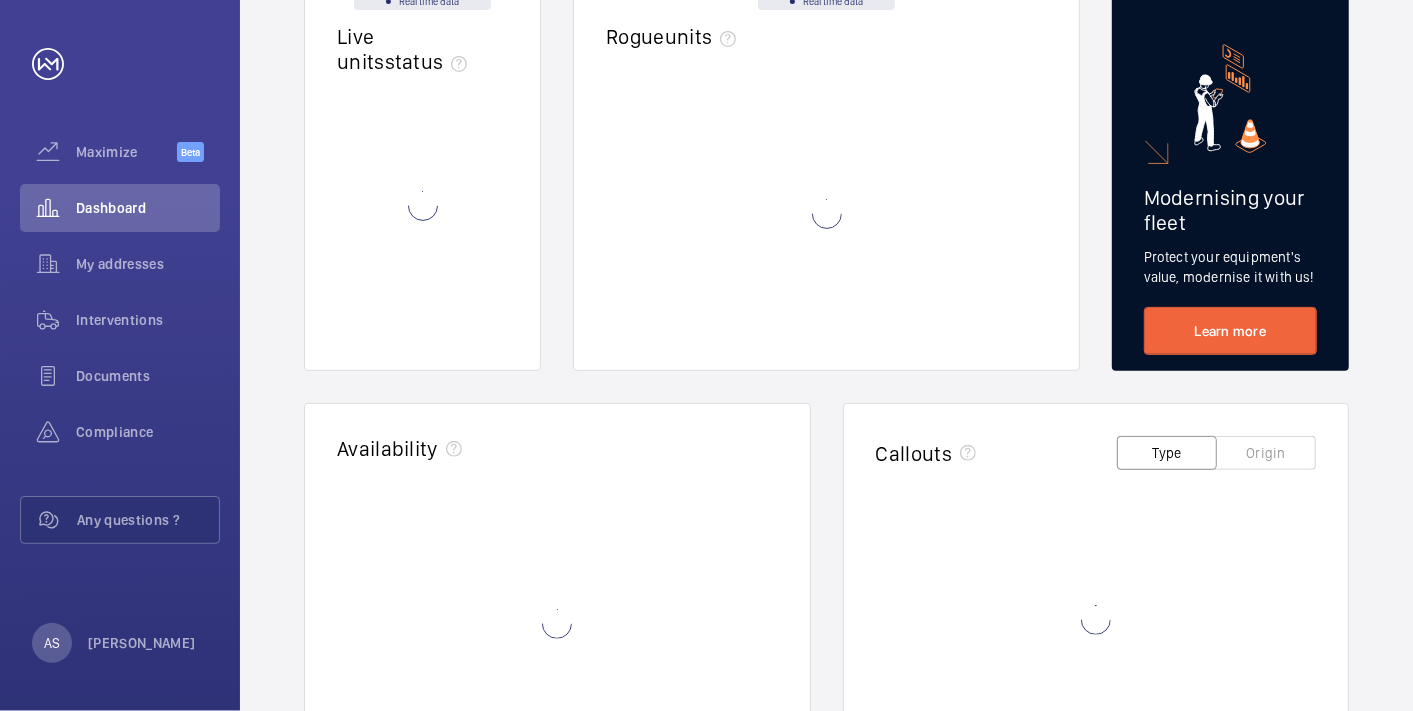 scroll, scrollTop: 0, scrollLeft: 0, axis: both 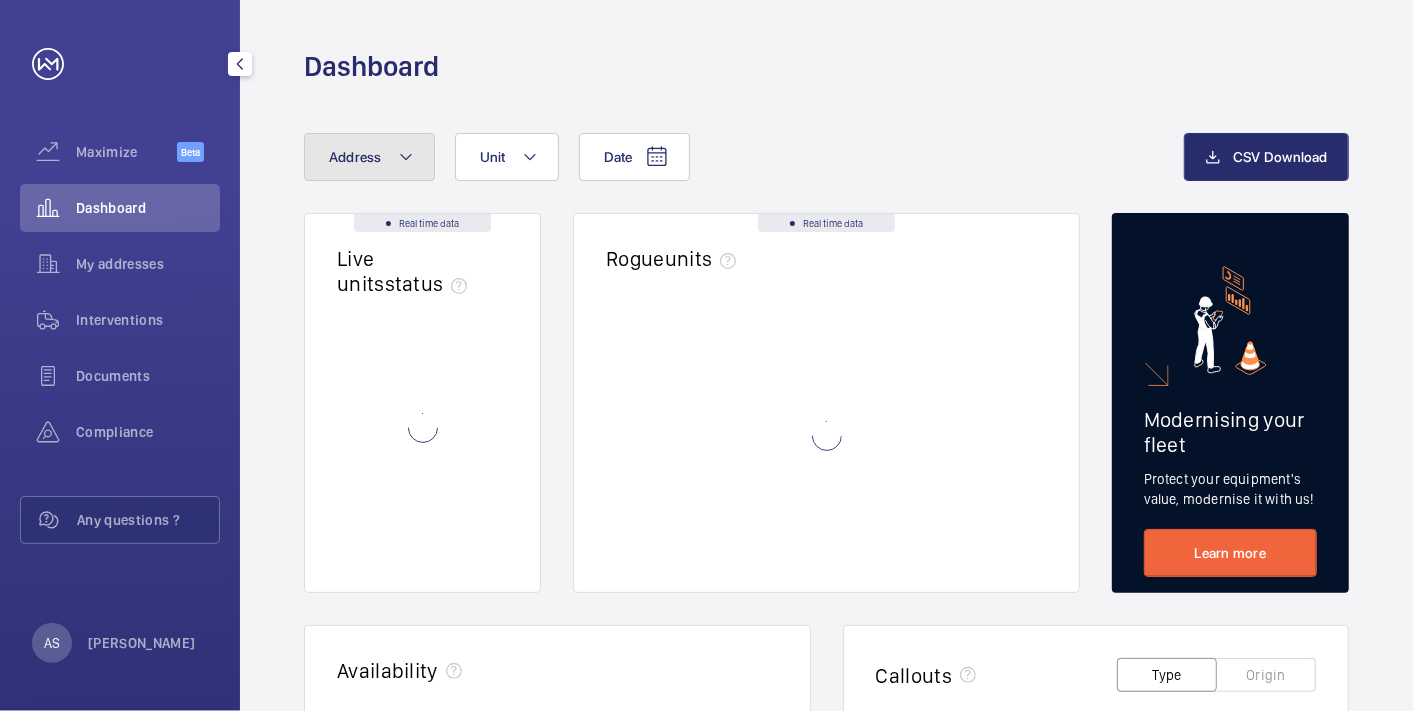 click 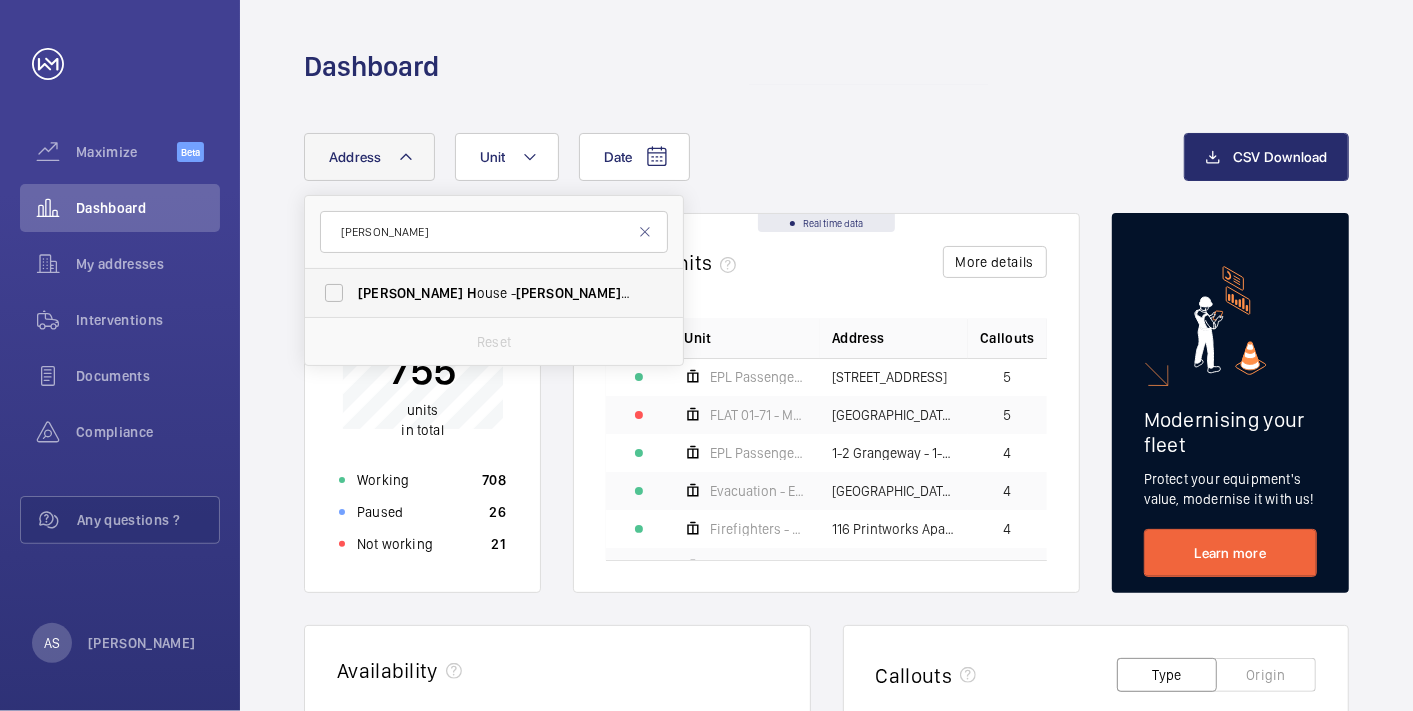 type on "[PERSON_NAME]" 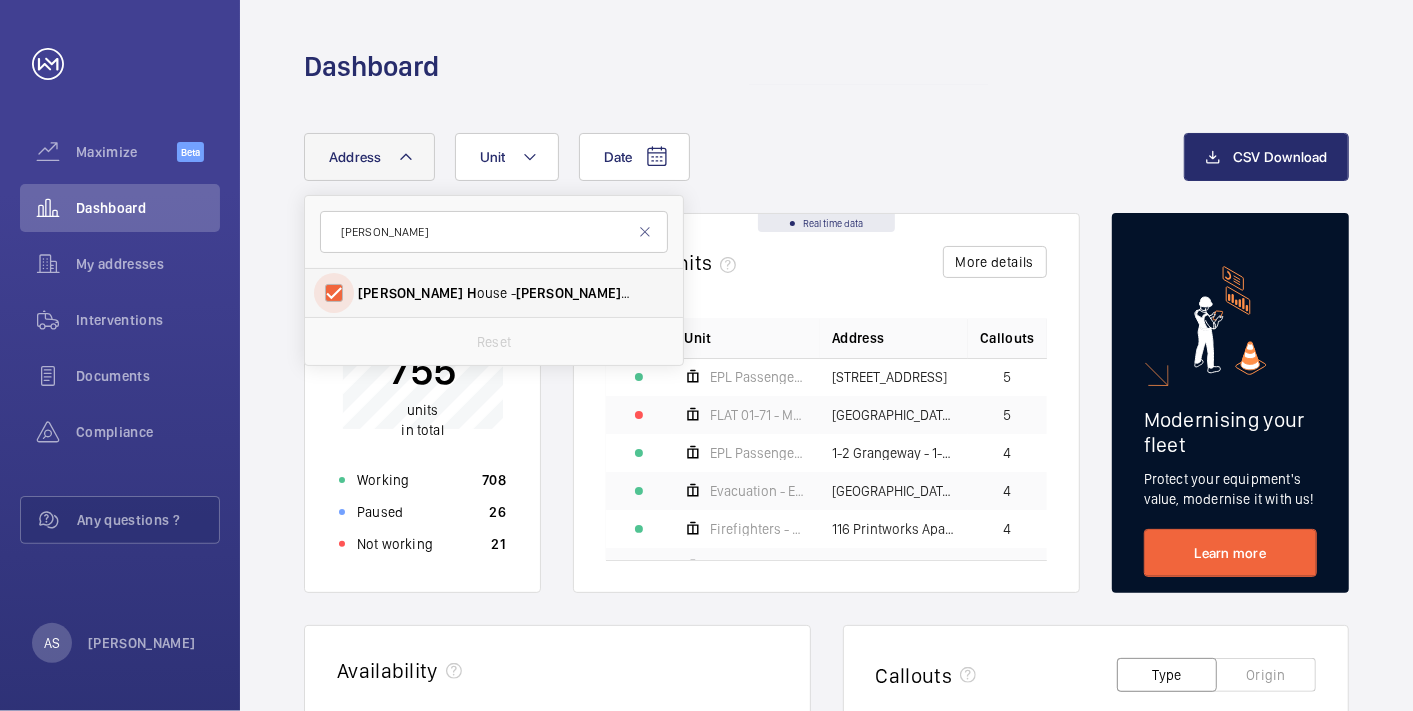 checkbox on "true" 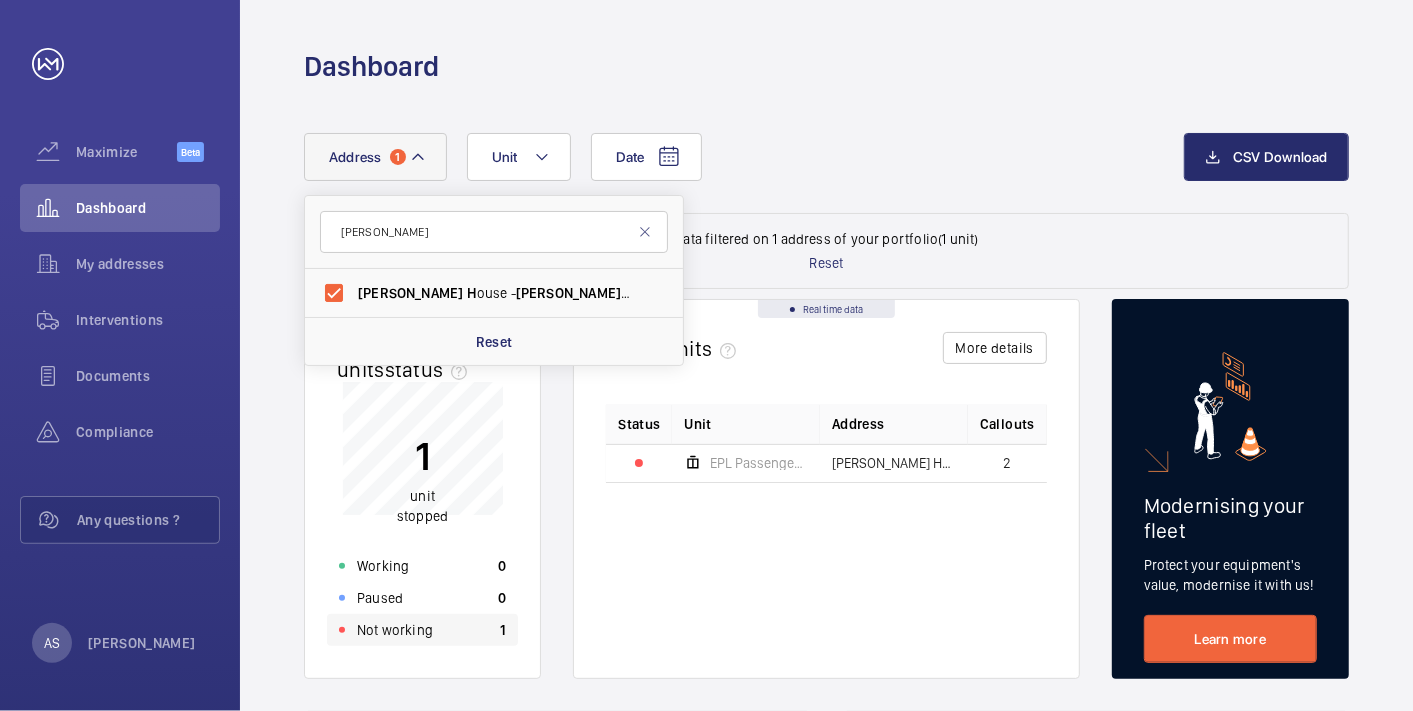 click on "Not working" 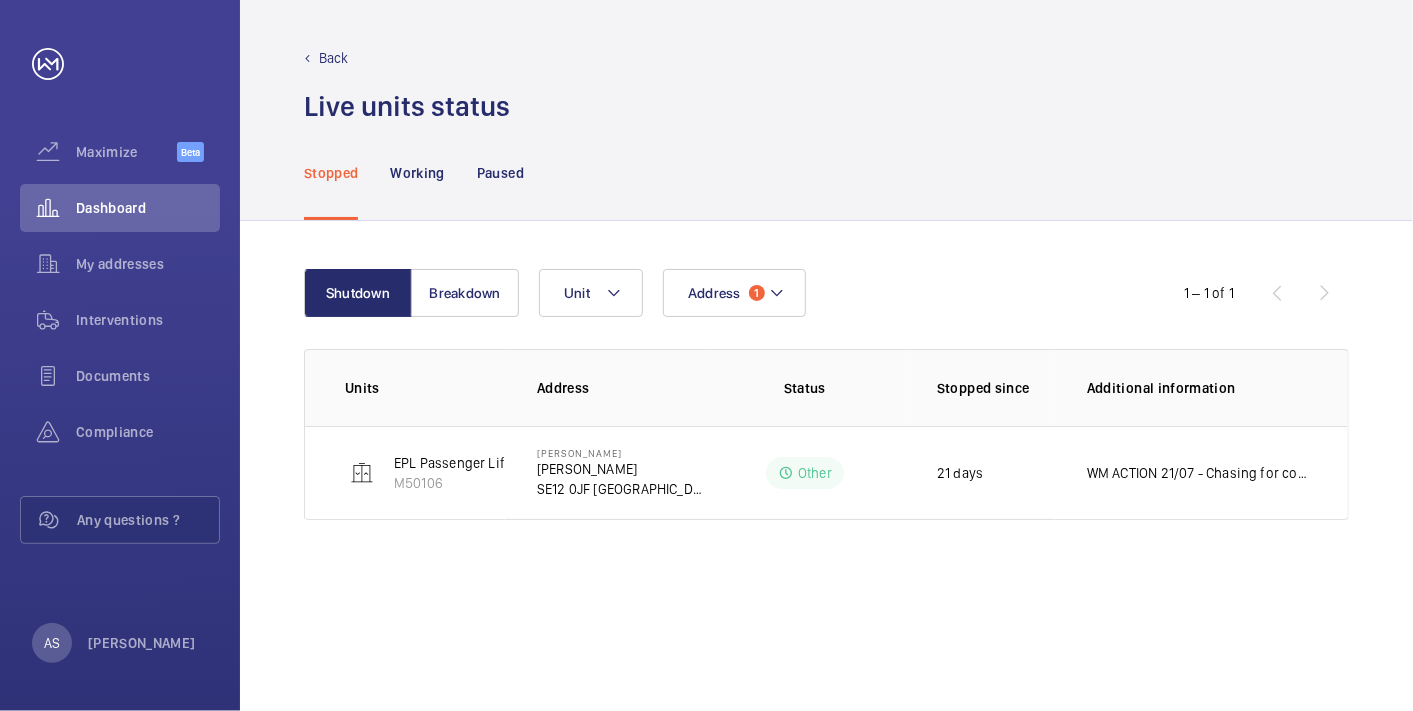 click on "WM ACTION 21/07 - Chasing for cost [DATE]
17/07 - Drive is currently obsolete,  [PERSON_NAME] is in contact with the supplier for the suitable upgrade, quote to be issued for 1/3 of the cost once received." 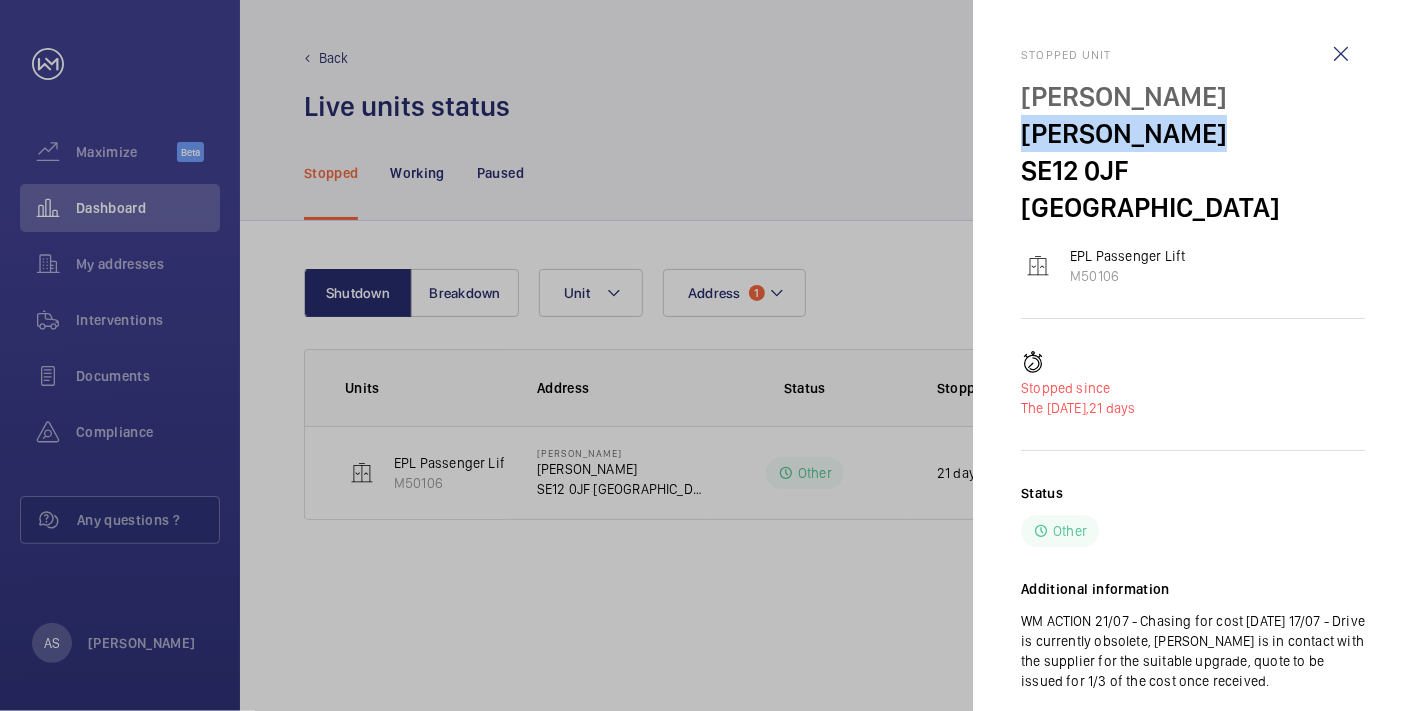 drag, startPoint x: 1022, startPoint y: 142, endPoint x: 1258, endPoint y: 141, distance: 236.00212 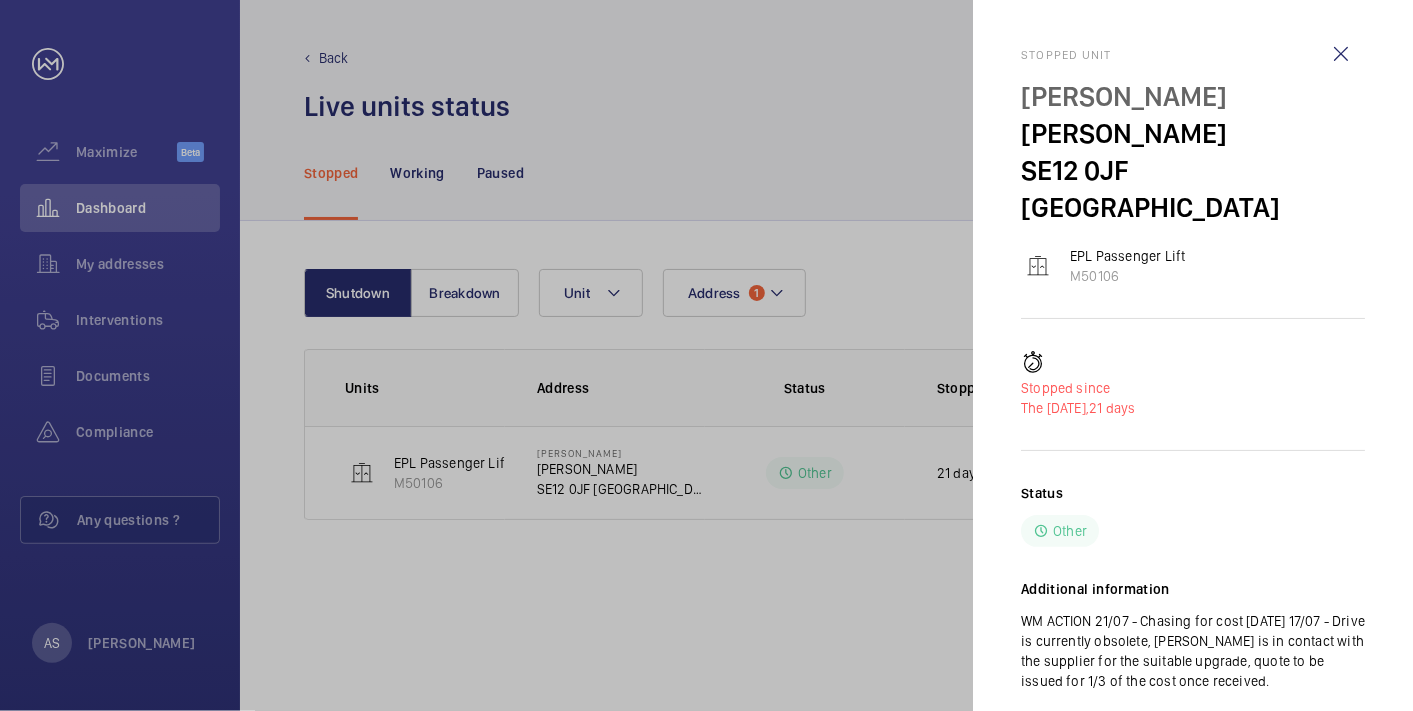 drag, startPoint x: 598, startPoint y: 572, endPoint x: 428, endPoint y: 51, distance: 548.03375 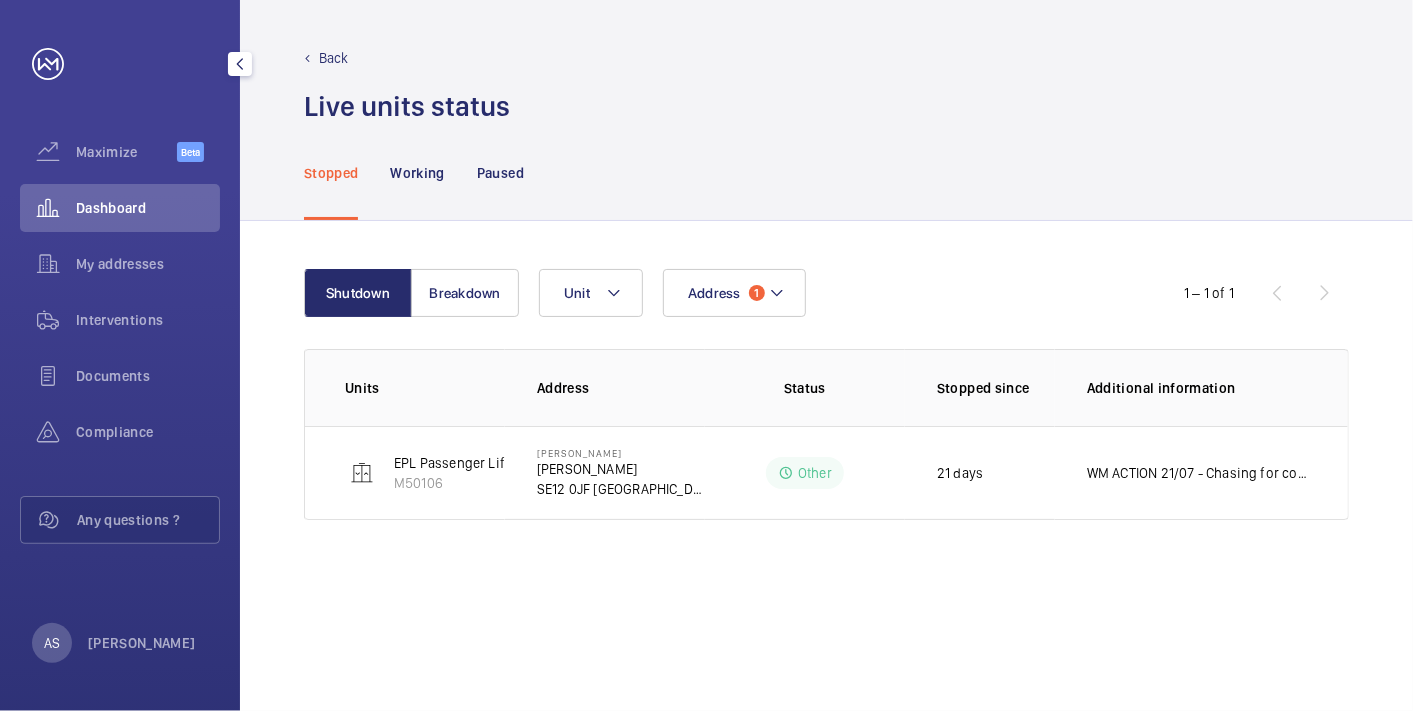 click on "Dashboard" 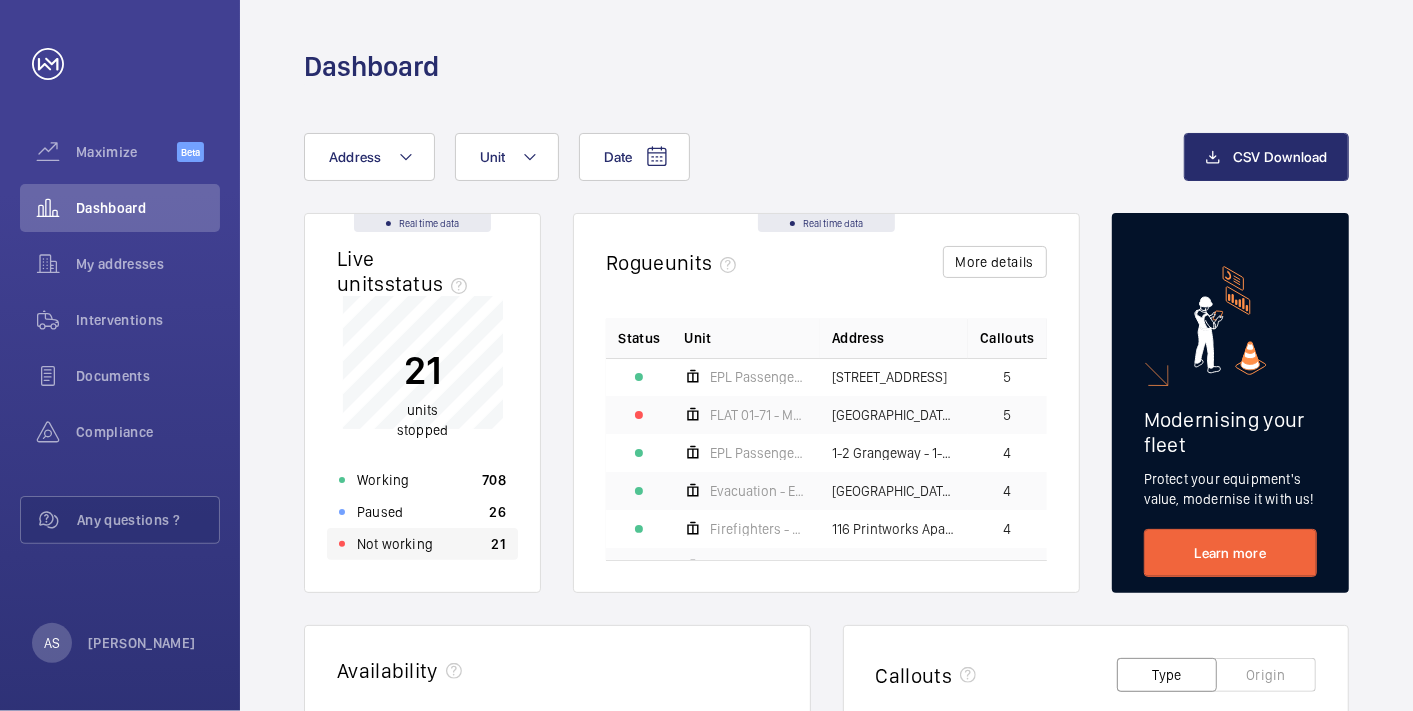 click on "Not working 21" 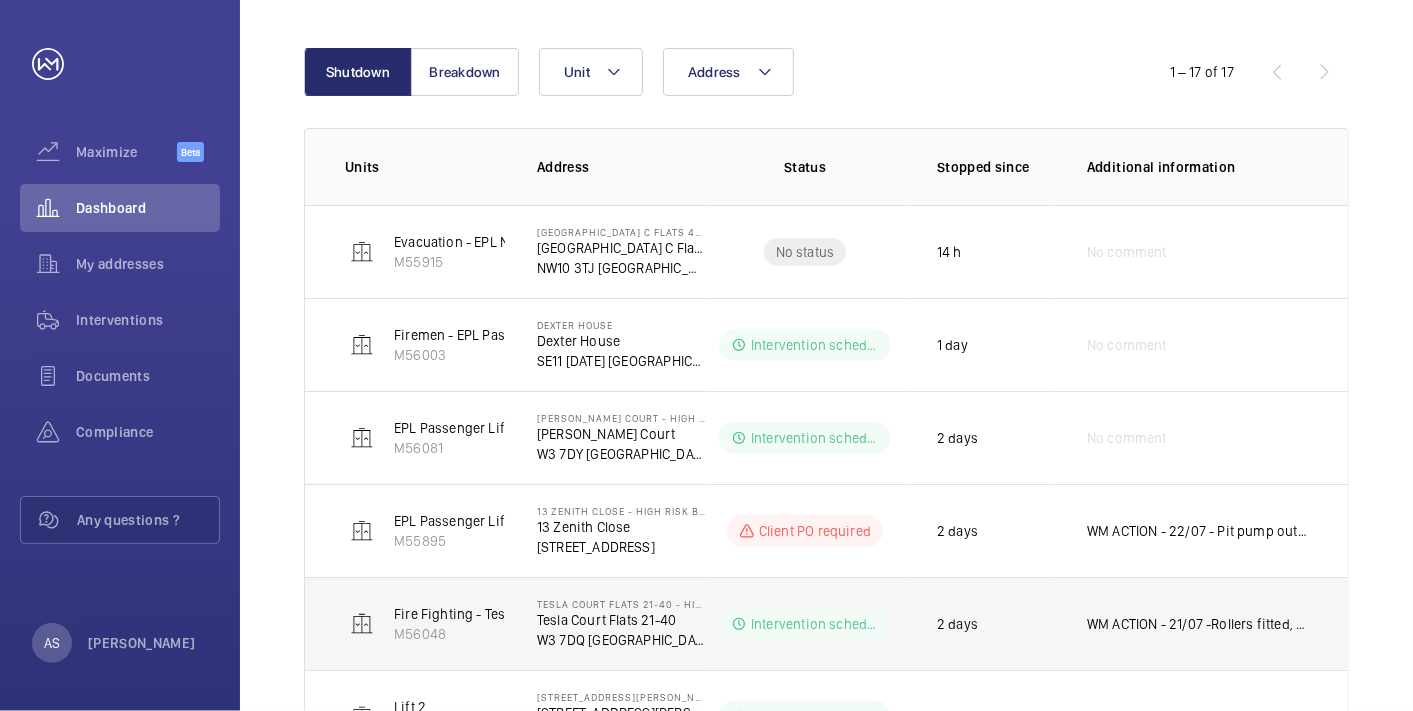 scroll, scrollTop: 222, scrollLeft: 0, axis: vertical 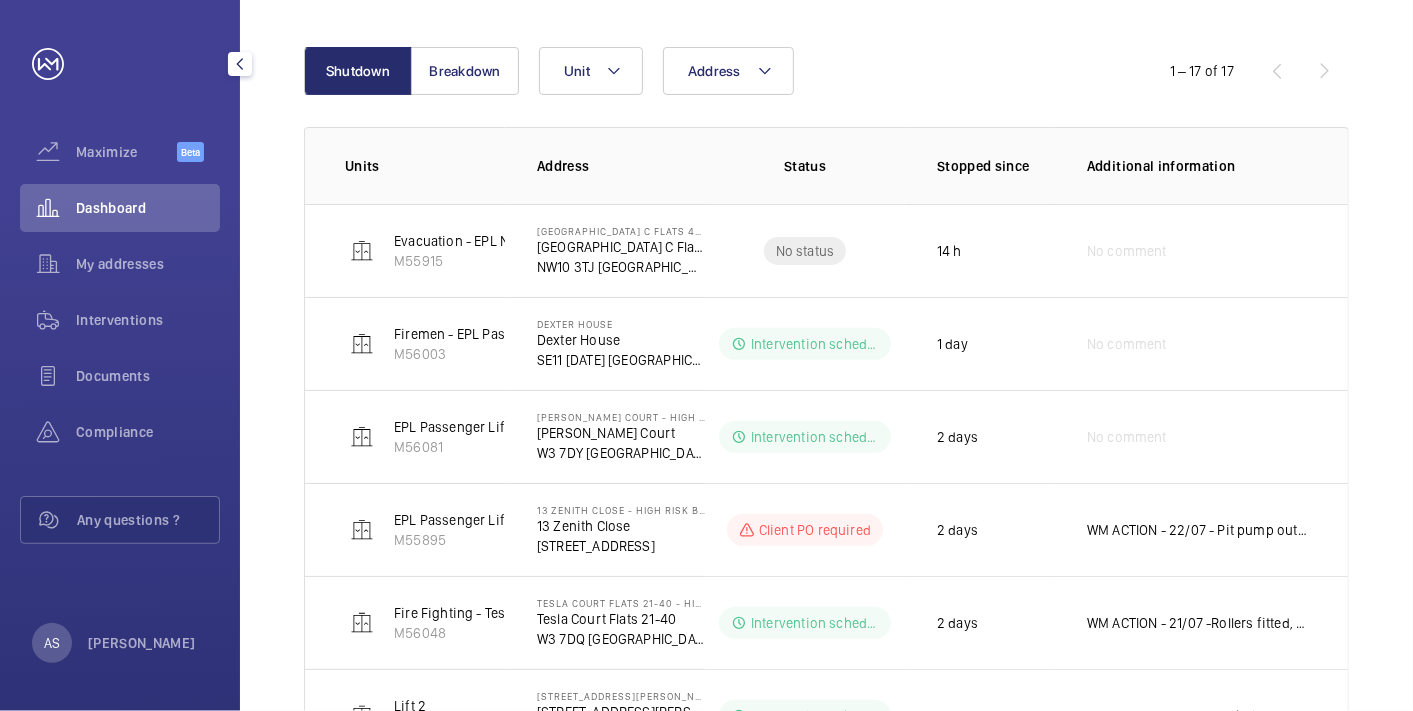 drag, startPoint x: 163, startPoint y: 211, endPoint x: 211, endPoint y: 225, distance: 50 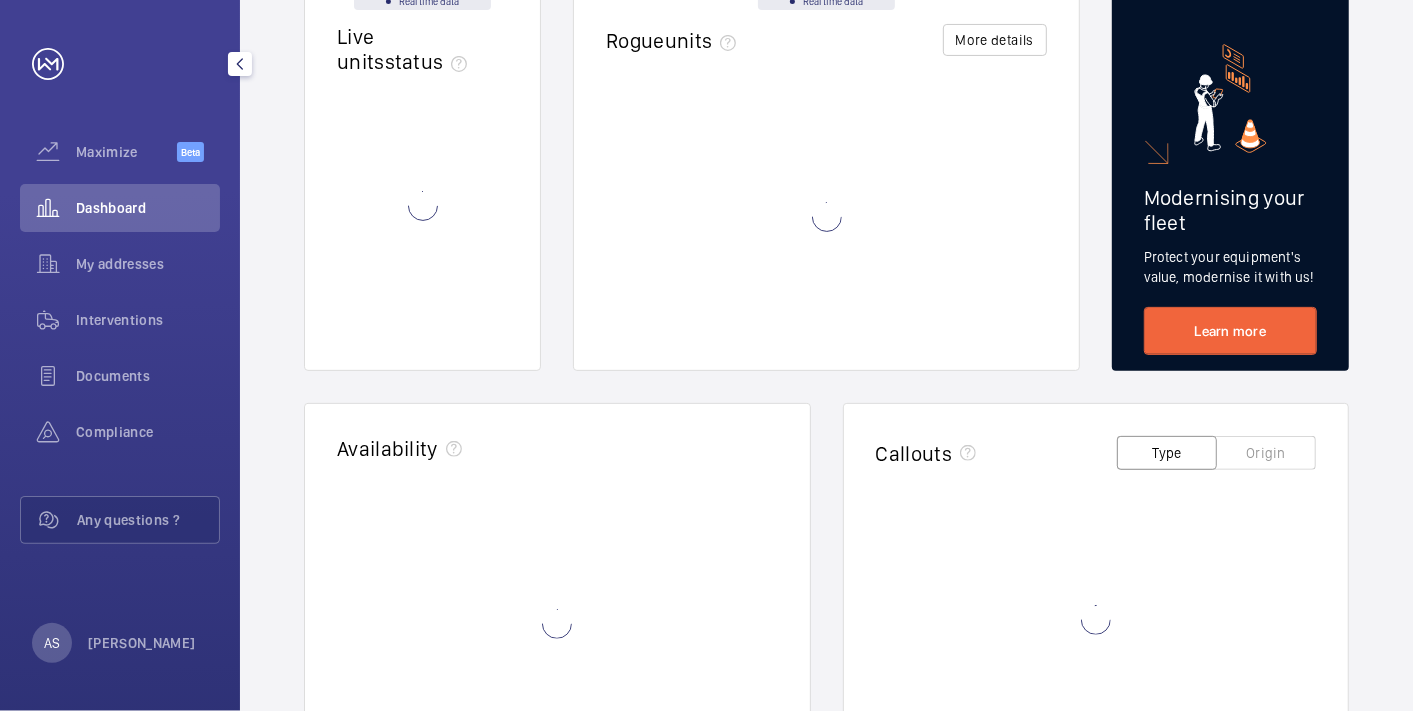 scroll, scrollTop: 0, scrollLeft: 0, axis: both 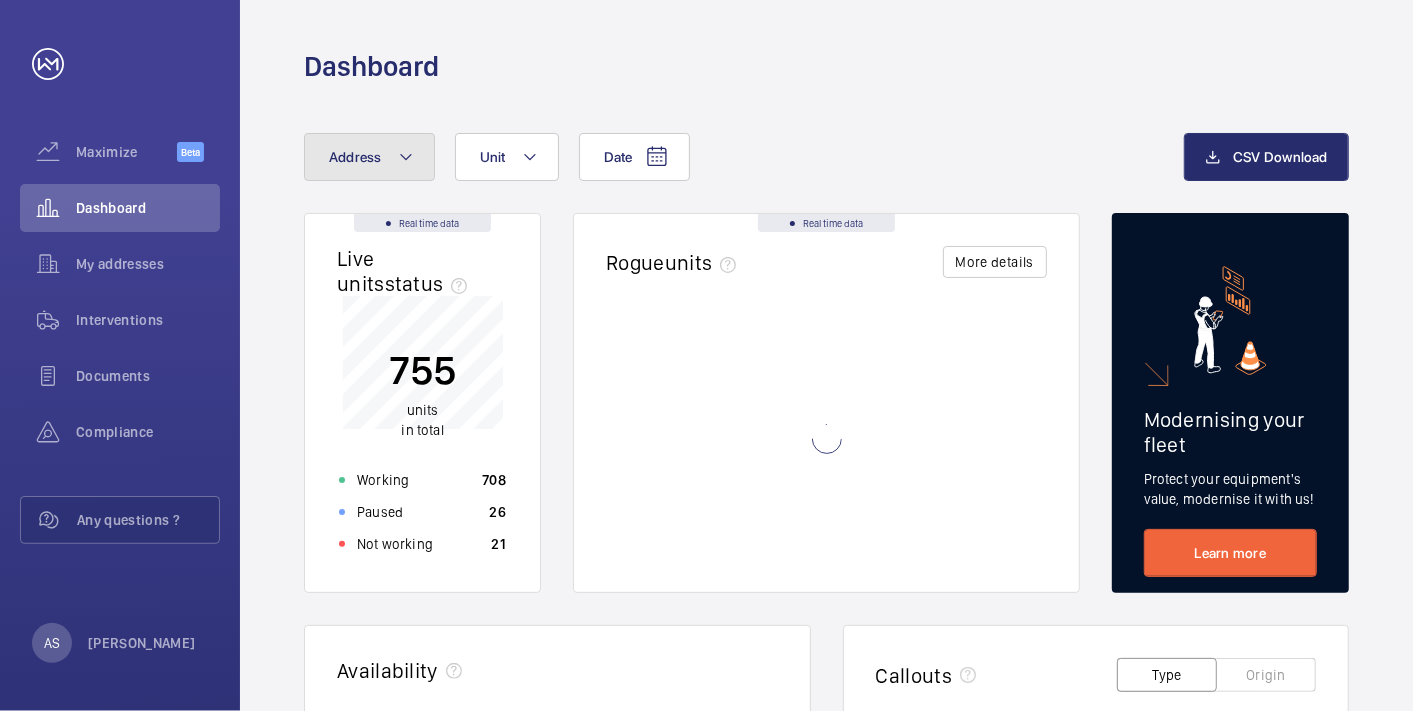 click on "Address" 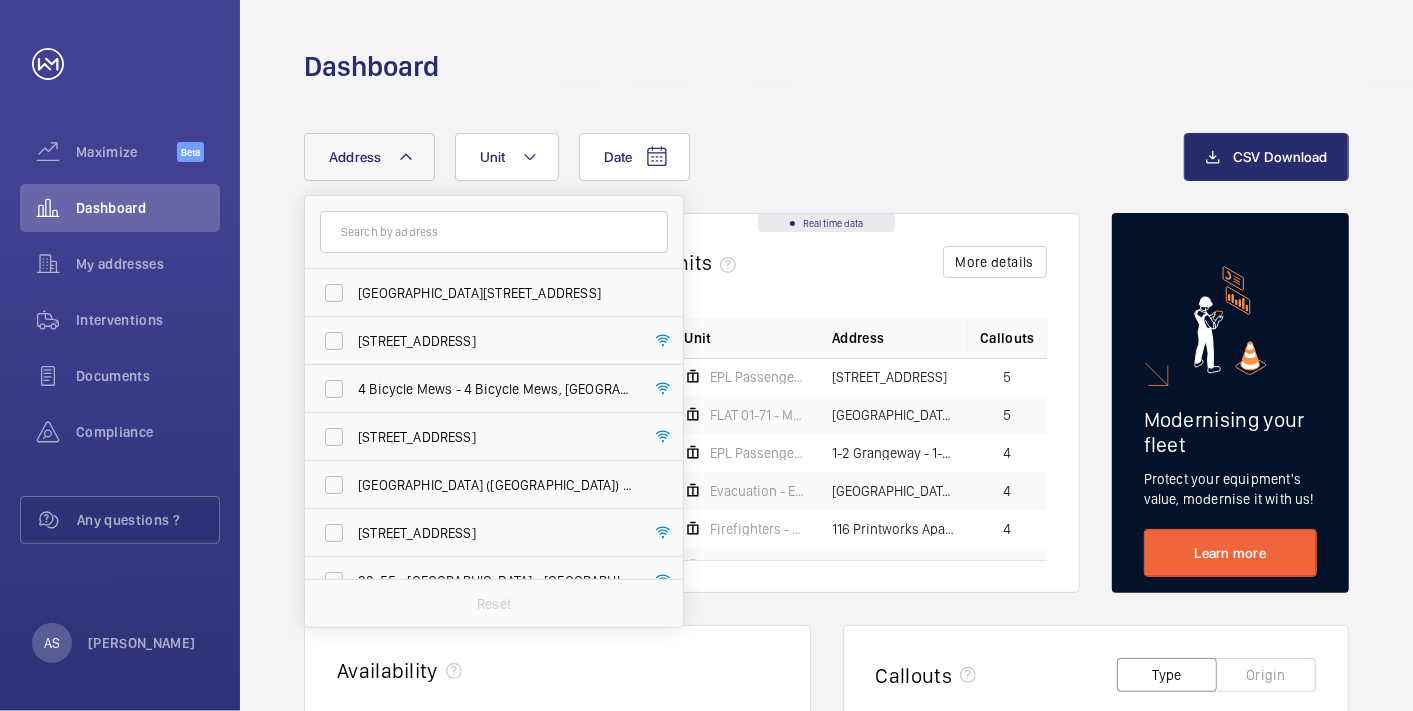 click 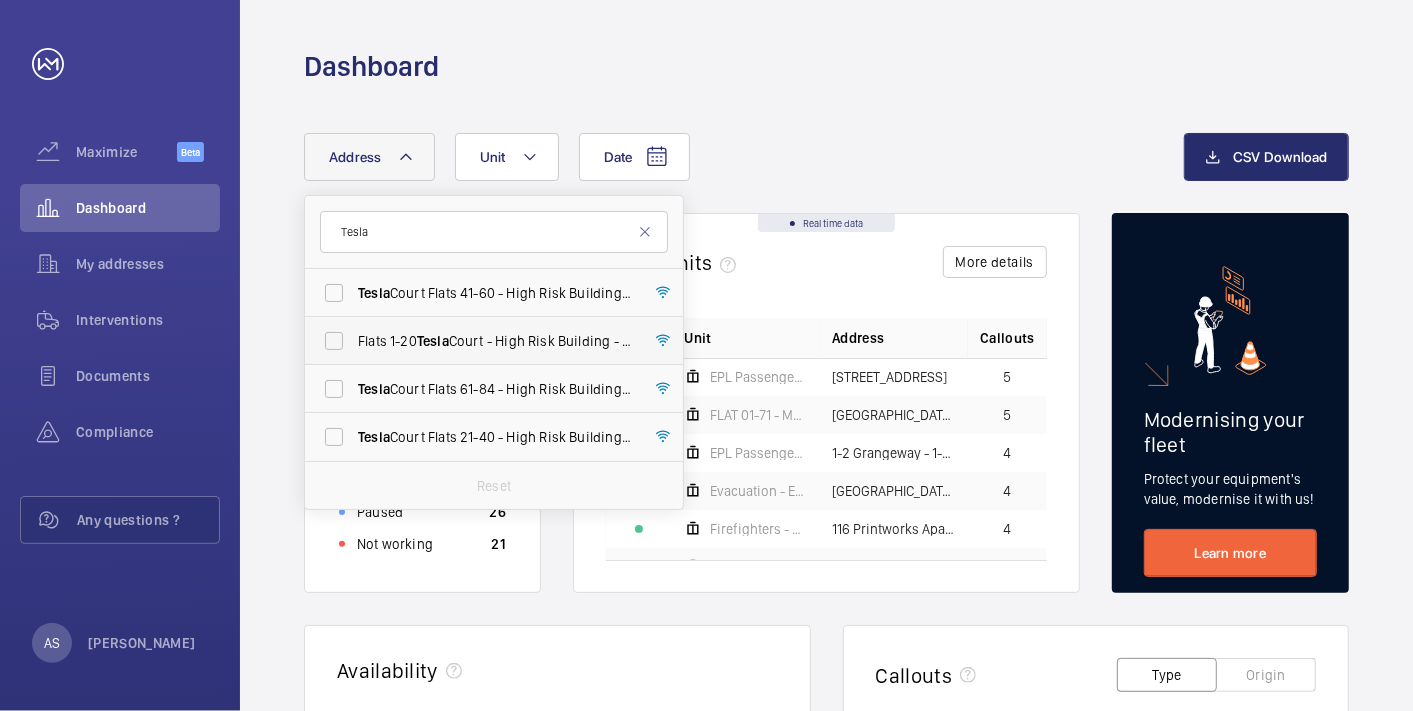 type on "Tesla" 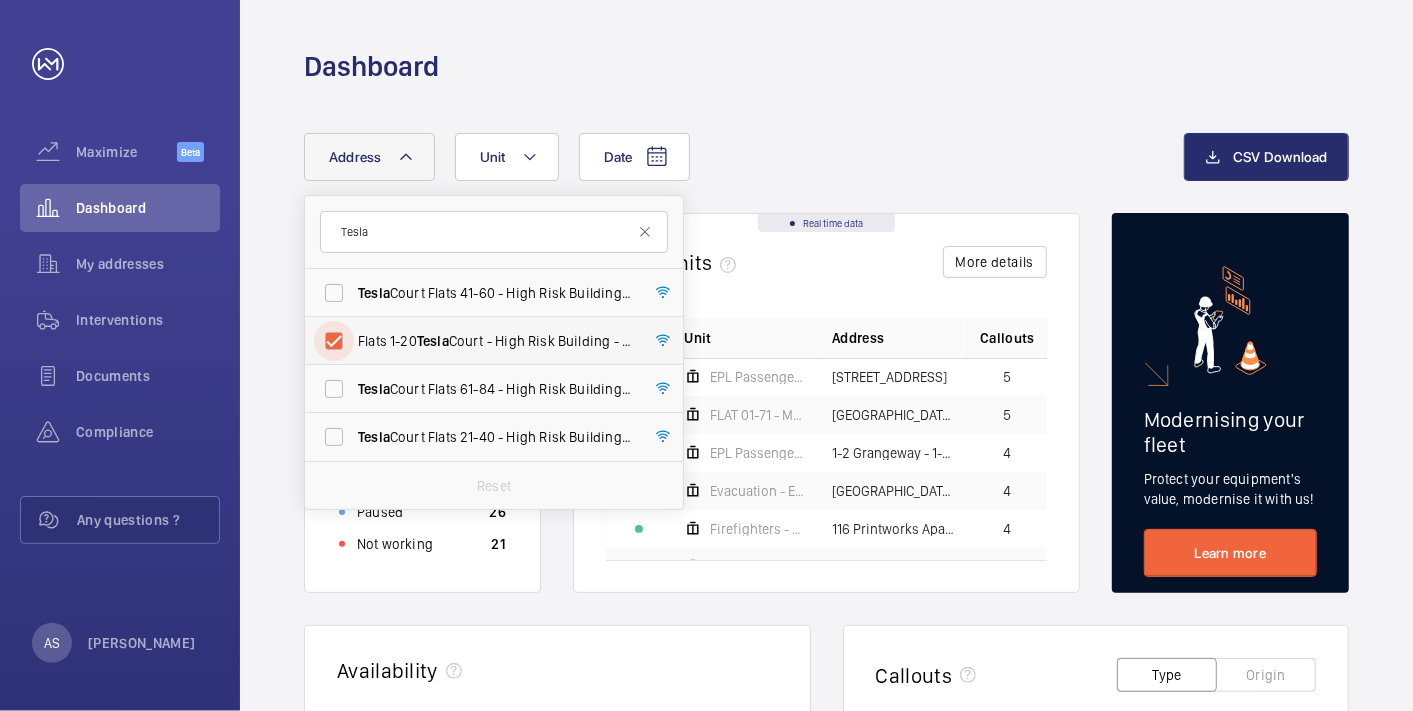 checkbox on "true" 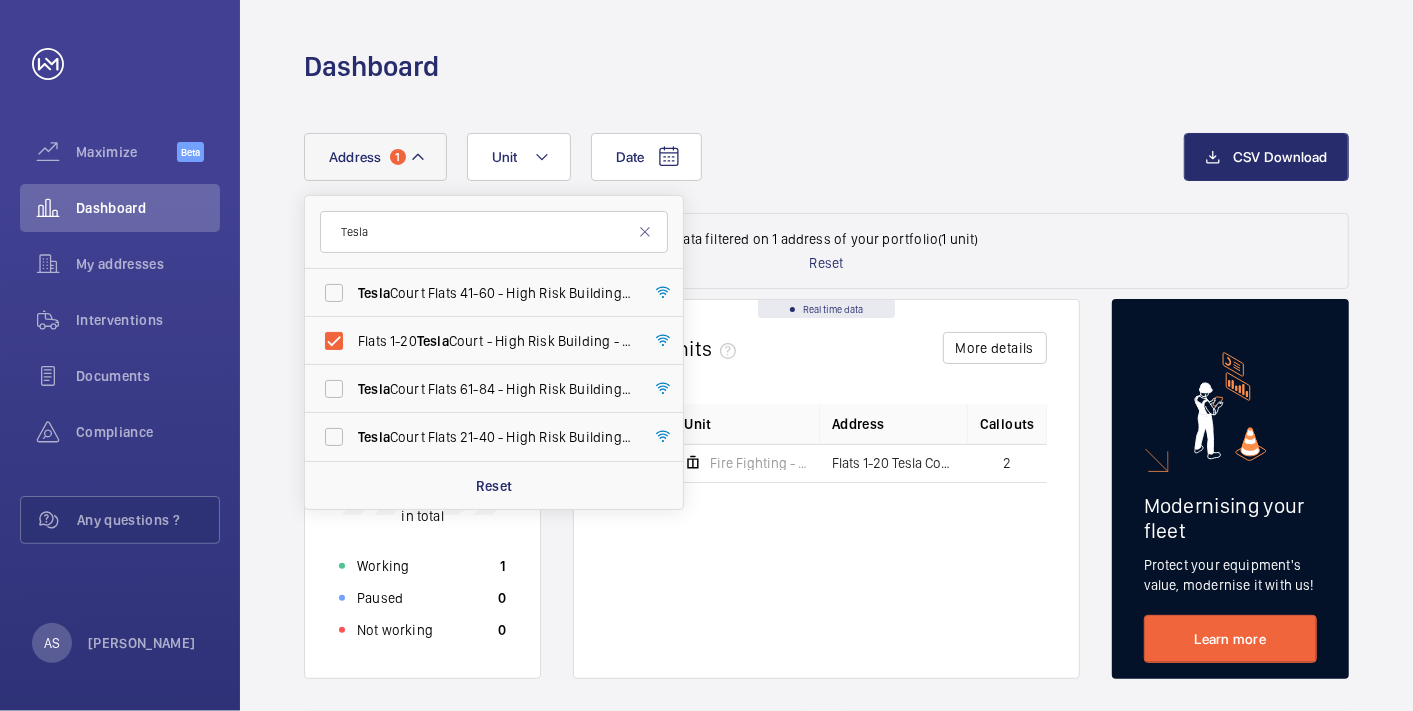 click on "Status Unit Address Callouts Fire Fighting - Tesla court 1-20 & 101-104 Flats 1-20 Tesla Court - High Risk Building - Flats 1-20 Tesla Court 2" 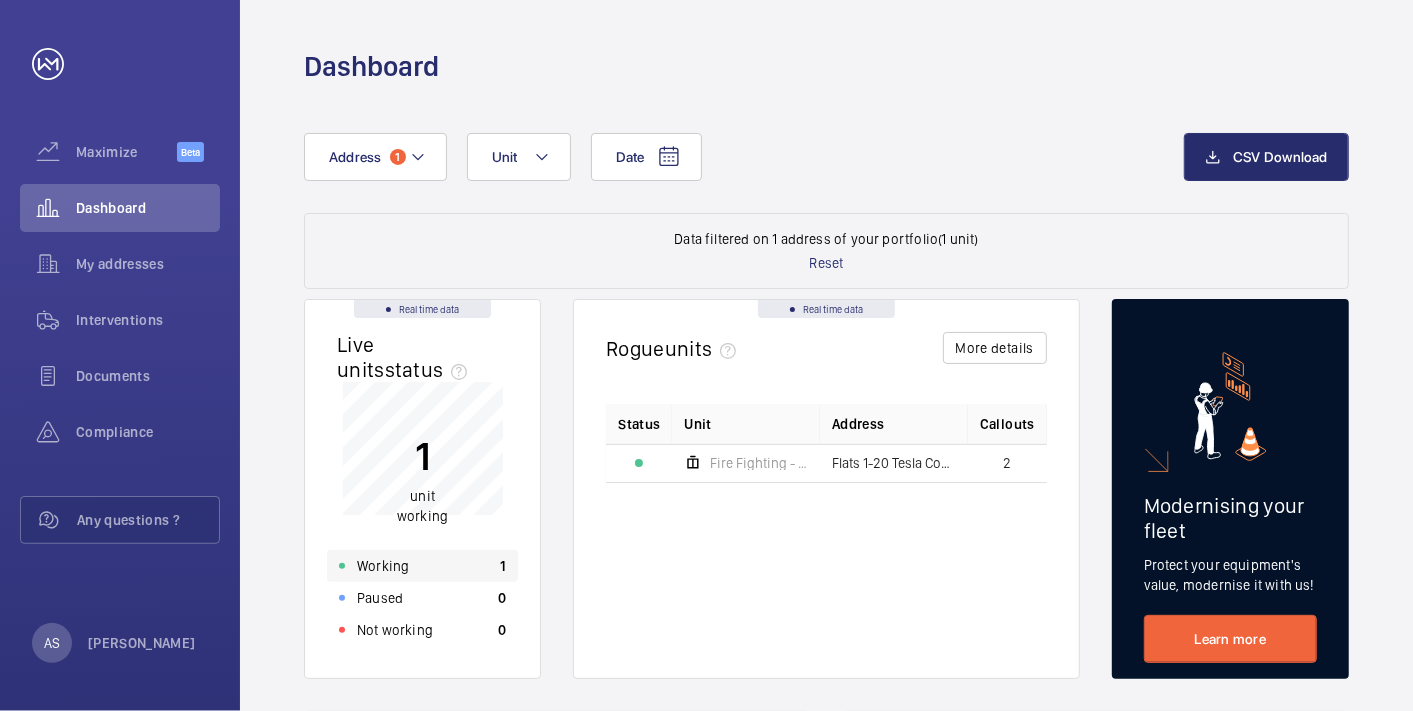 click on "Working 1" 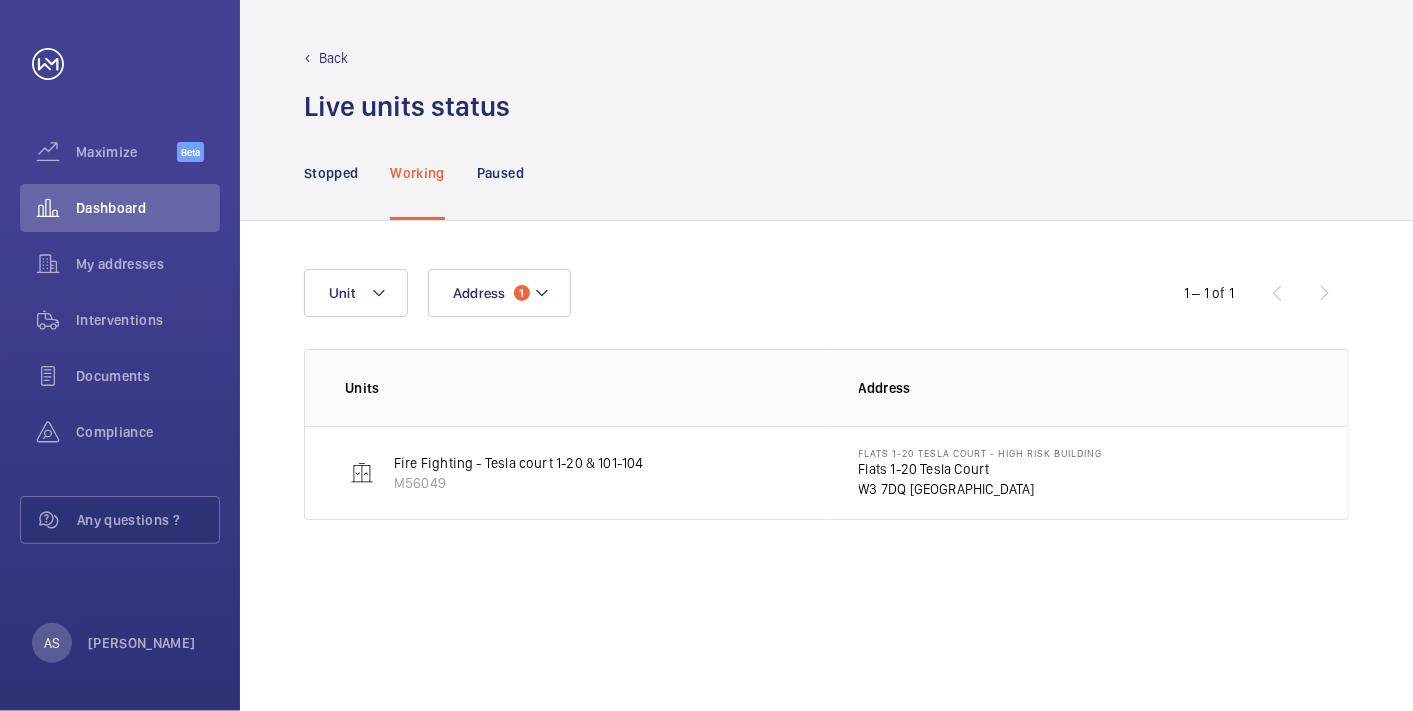 click on "Flats 1-20 Tesla Court" 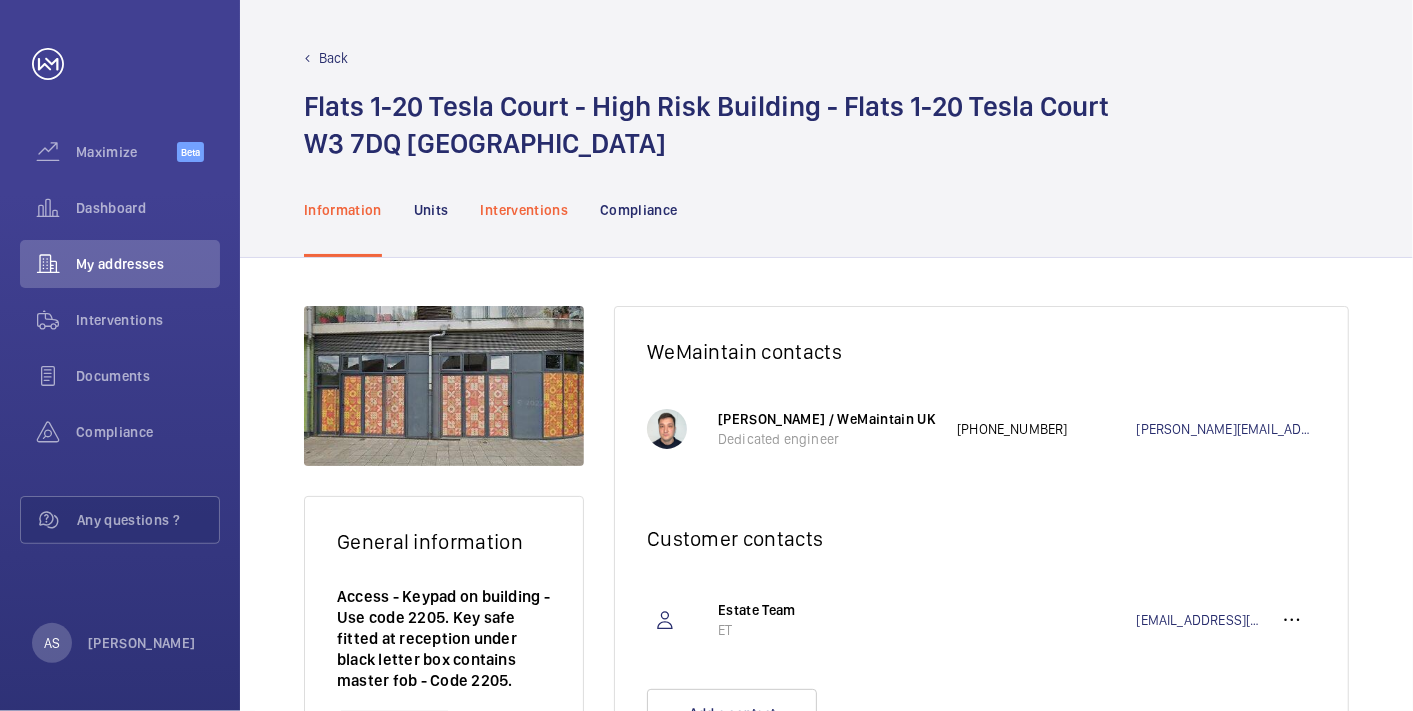 click on "Interventions" 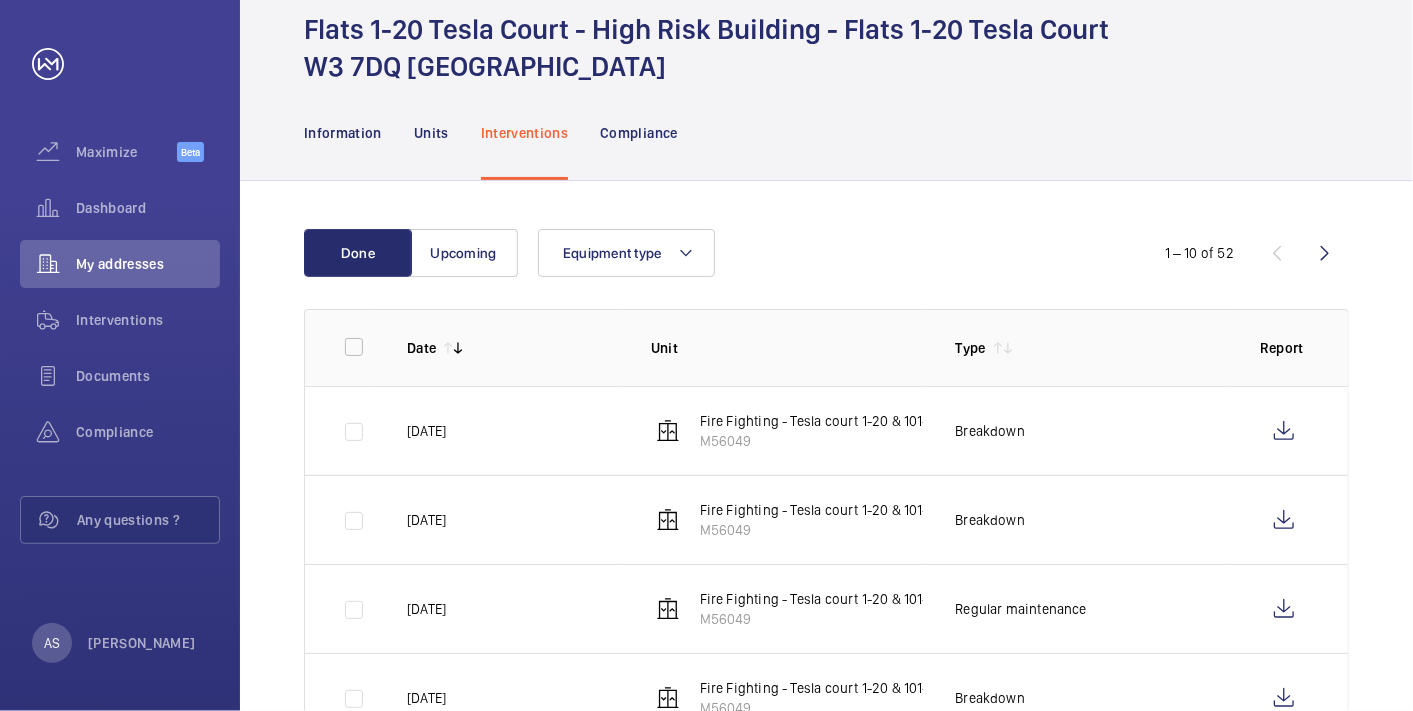 scroll, scrollTop: 111, scrollLeft: 0, axis: vertical 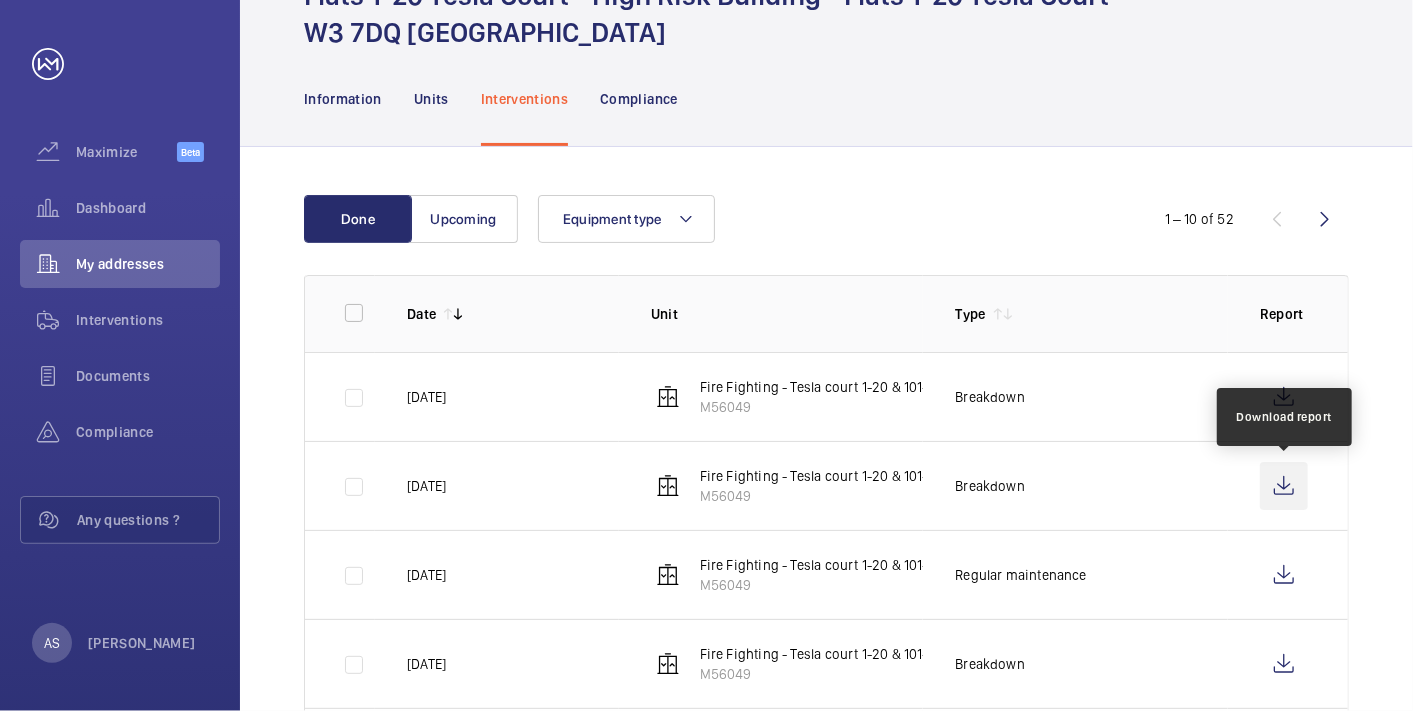 click 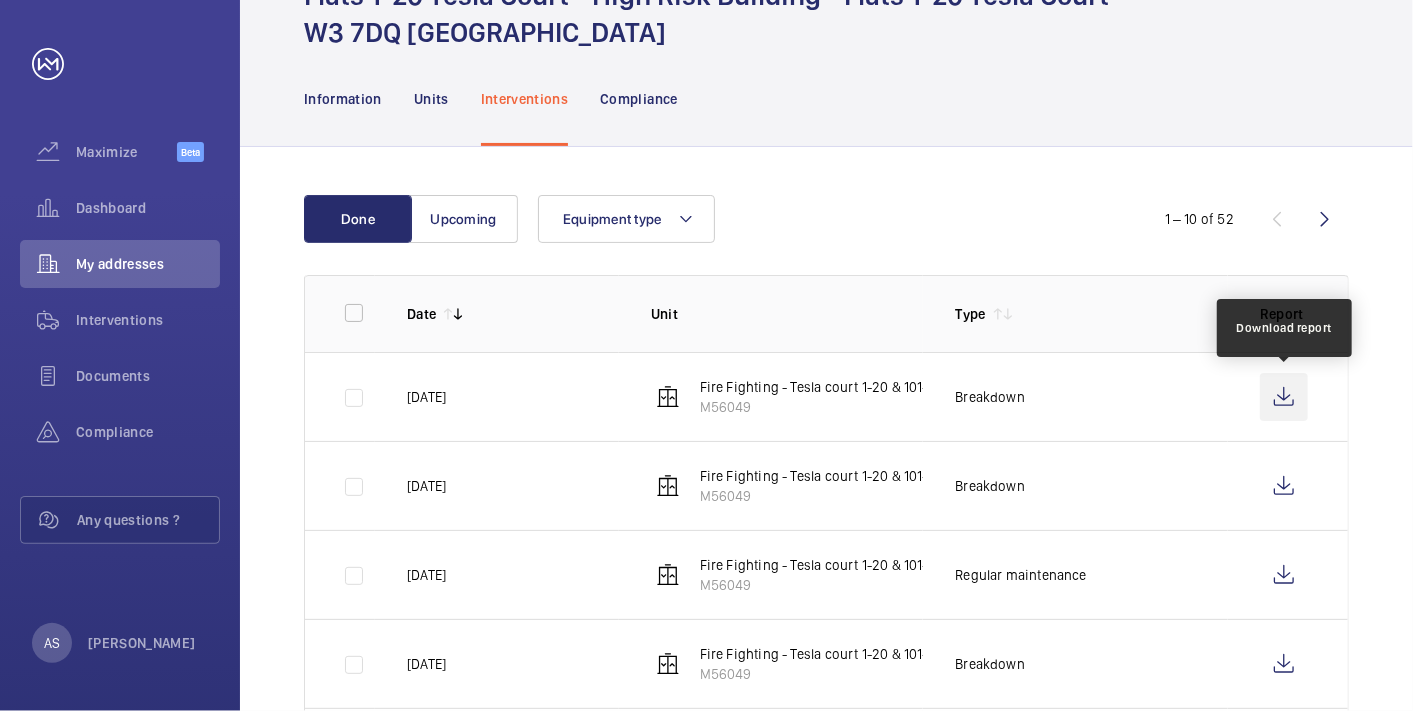 click 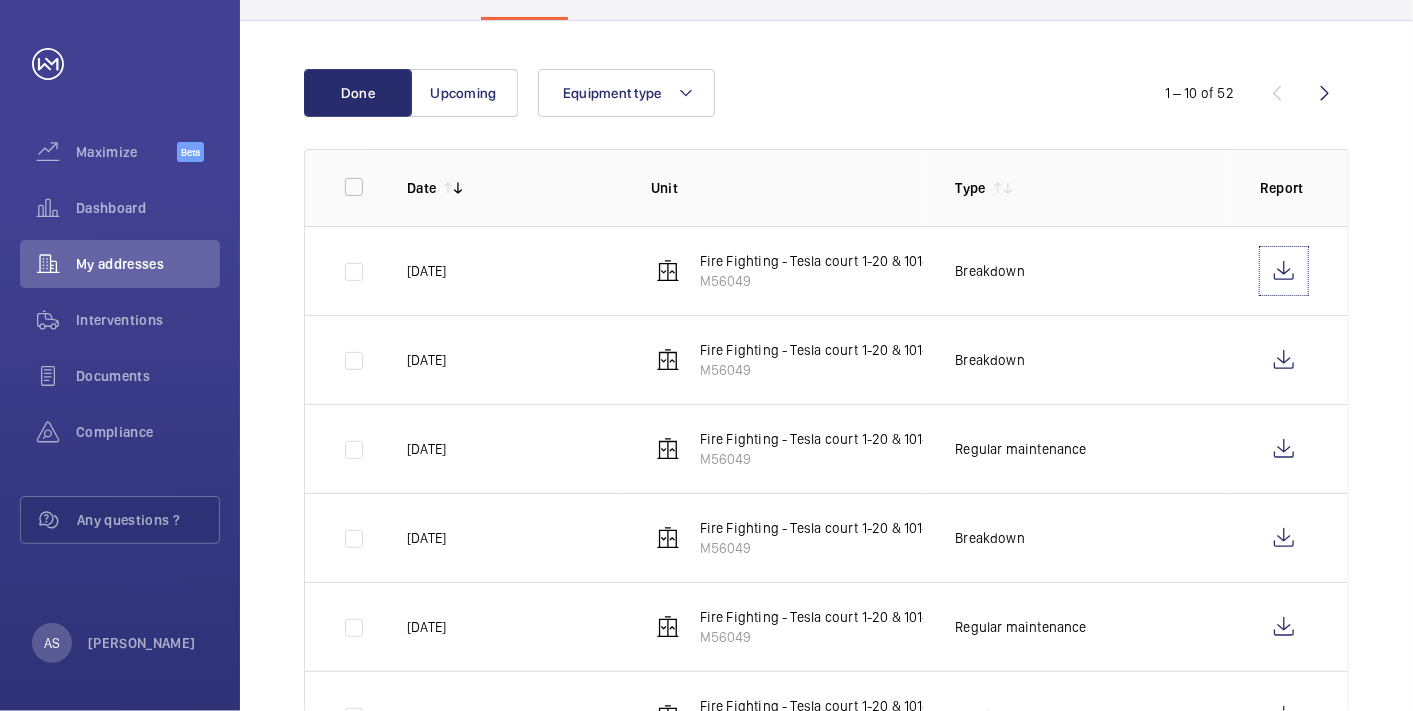 scroll, scrollTop: 333, scrollLeft: 0, axis: vertical 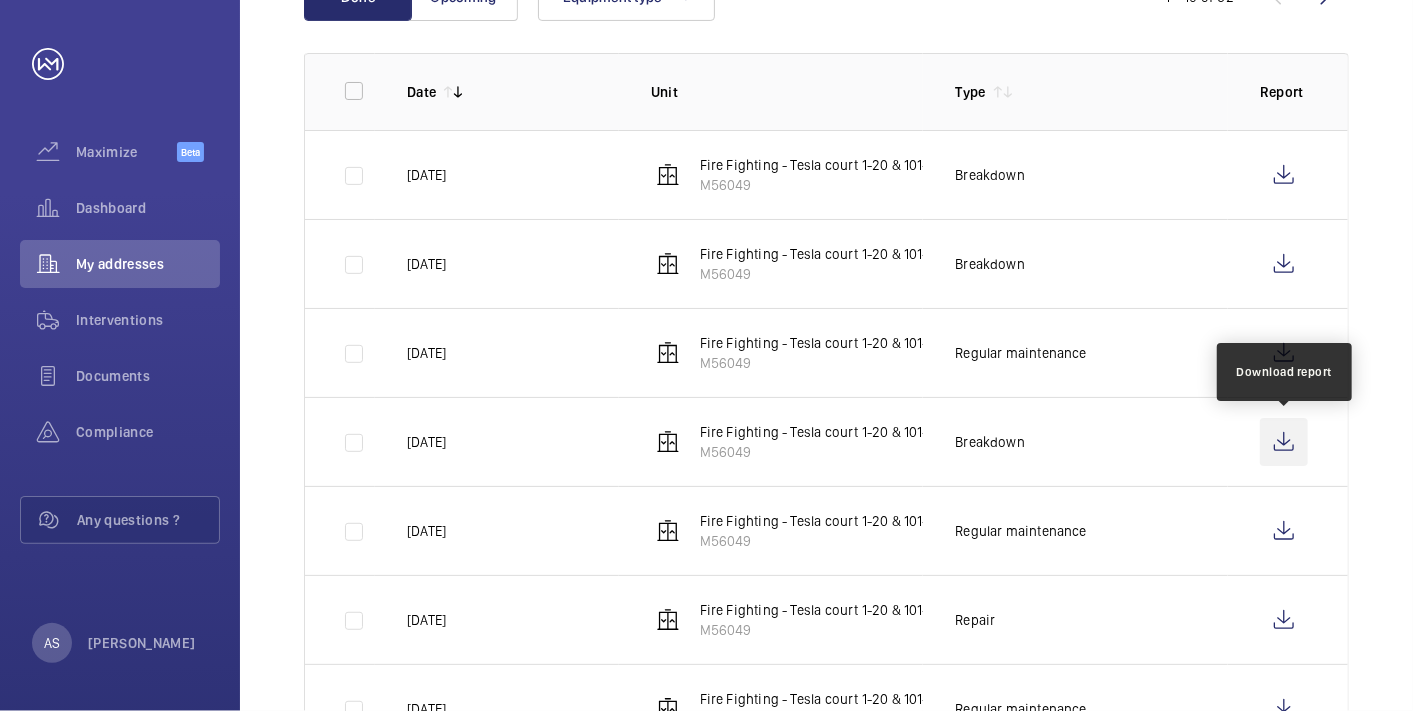 click 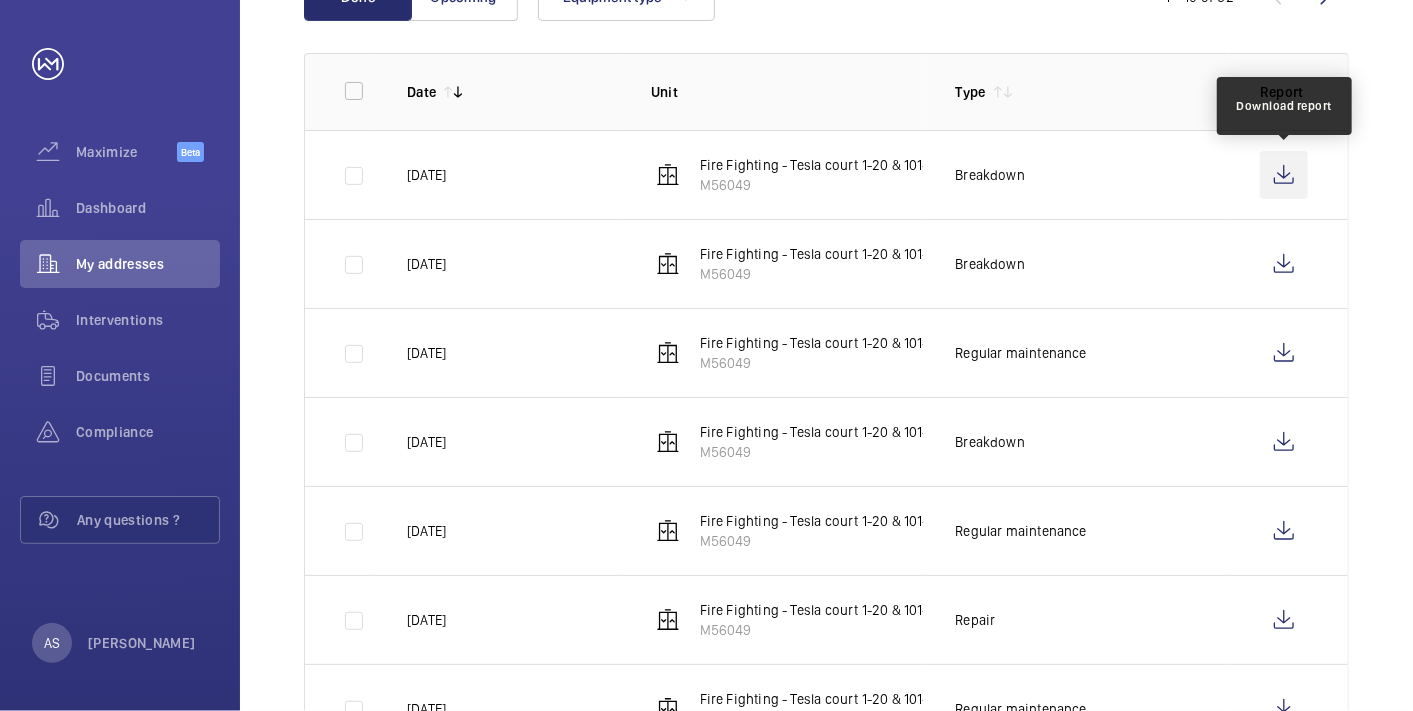 click 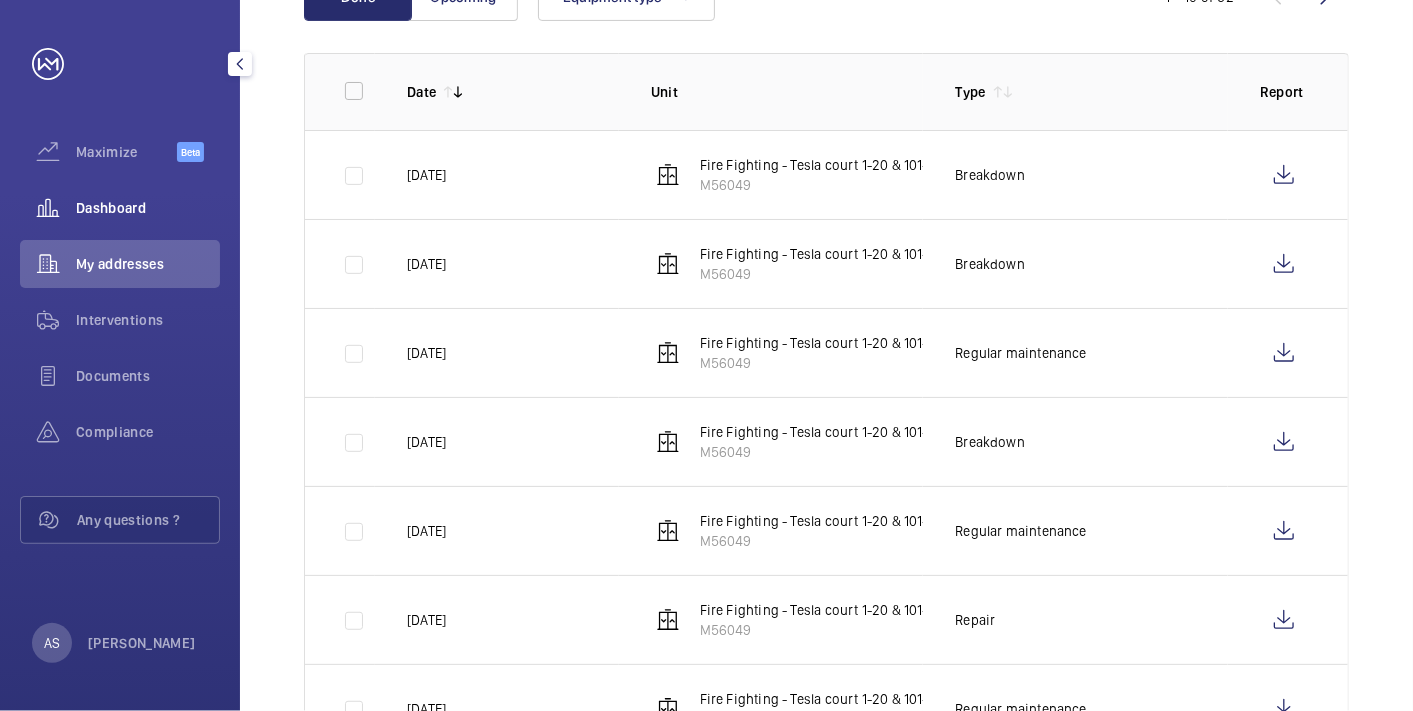 click on "Dashboard" 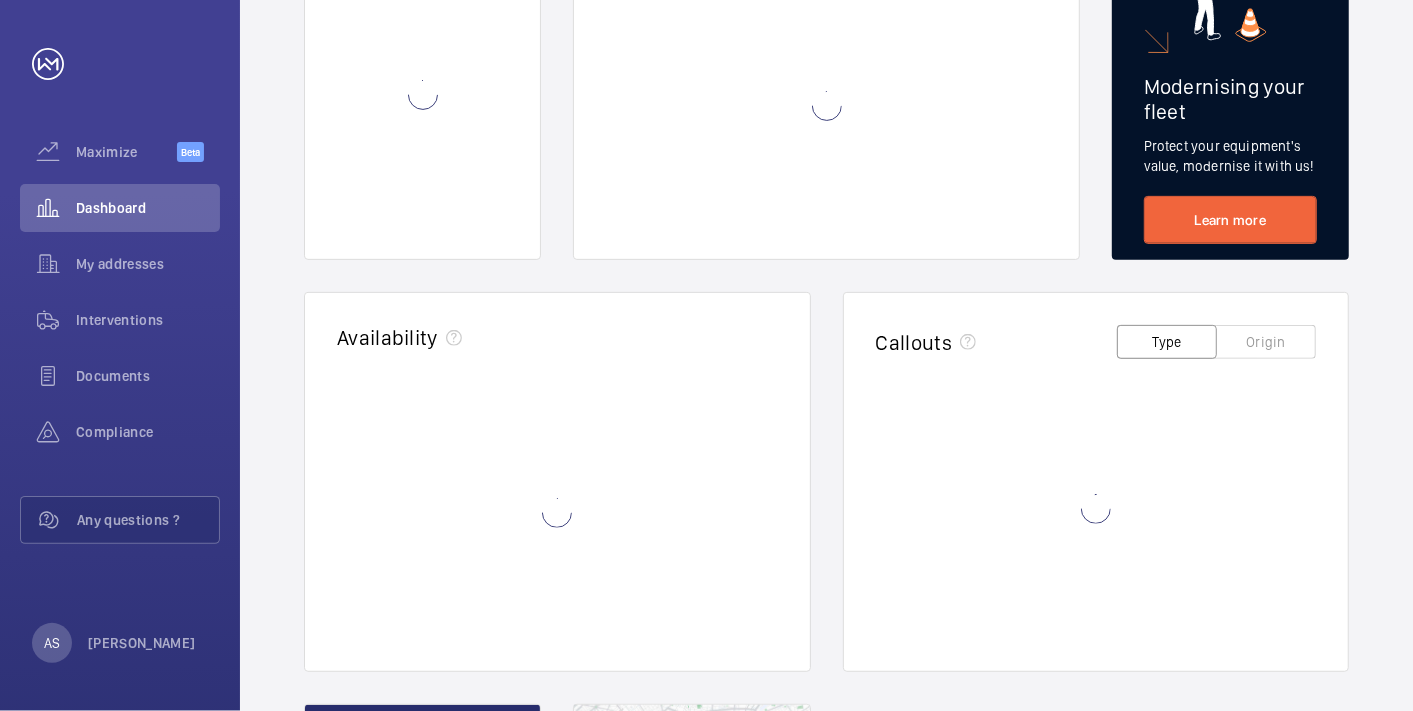 scroll, scrollTop: 0, scrollLeft: 0, axis: both 